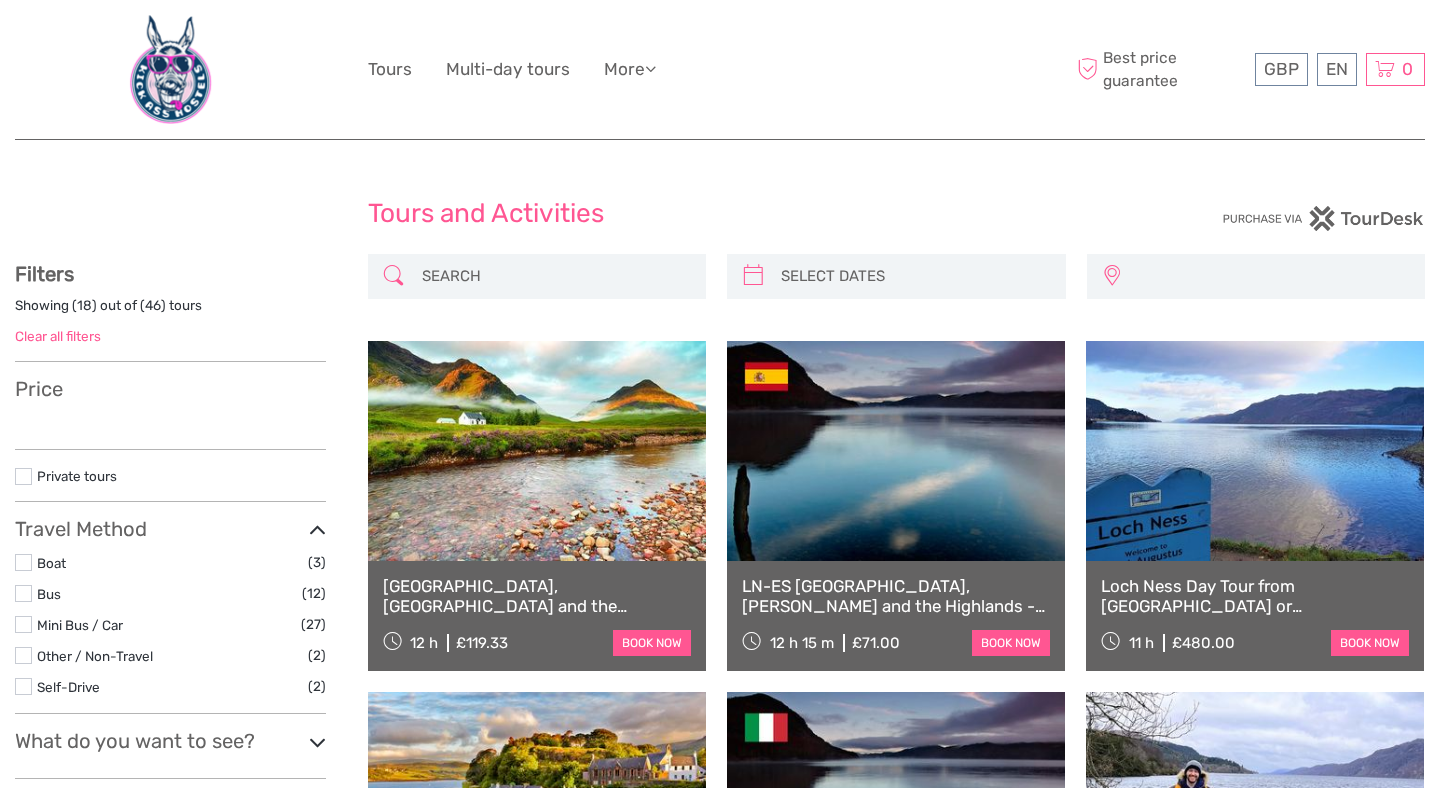 select 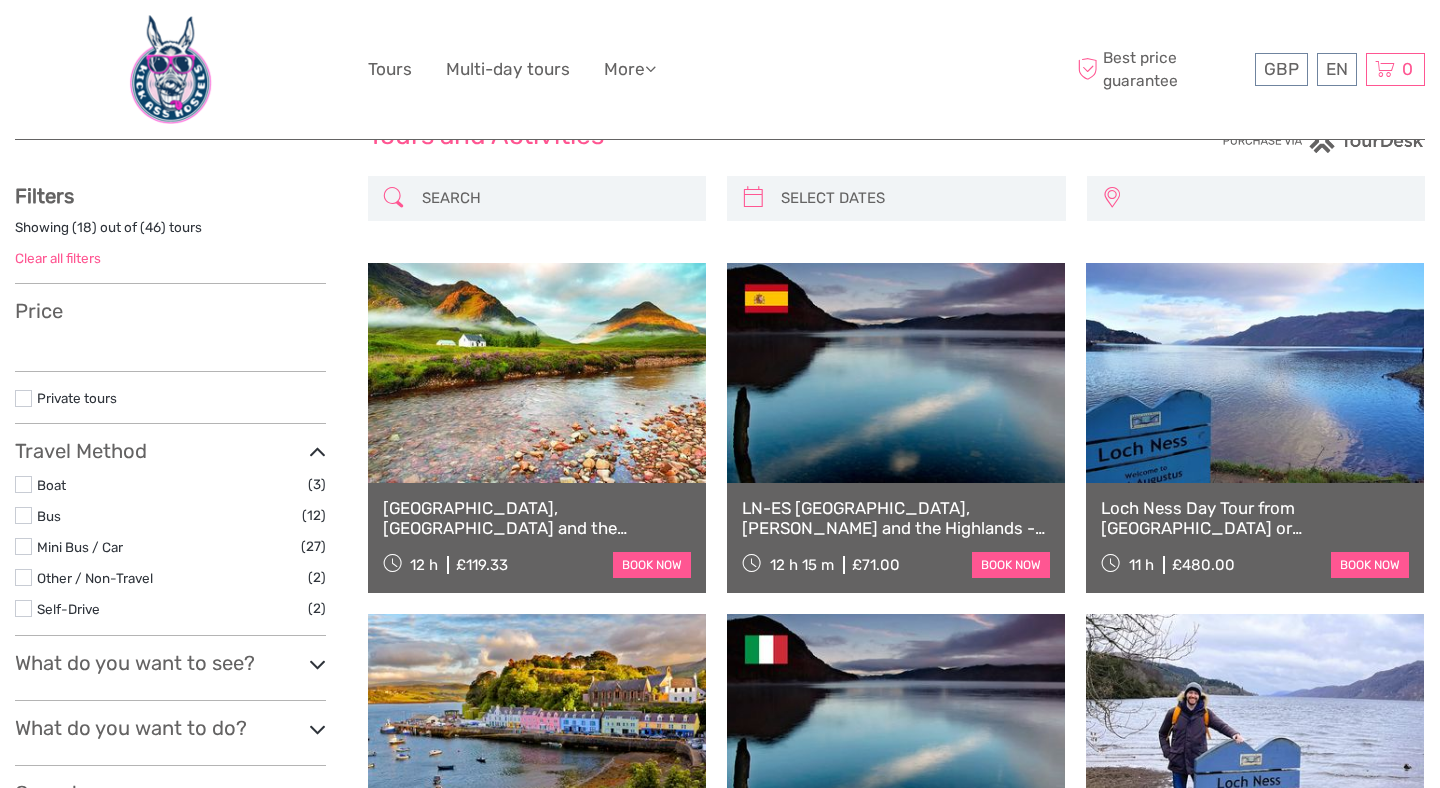 select 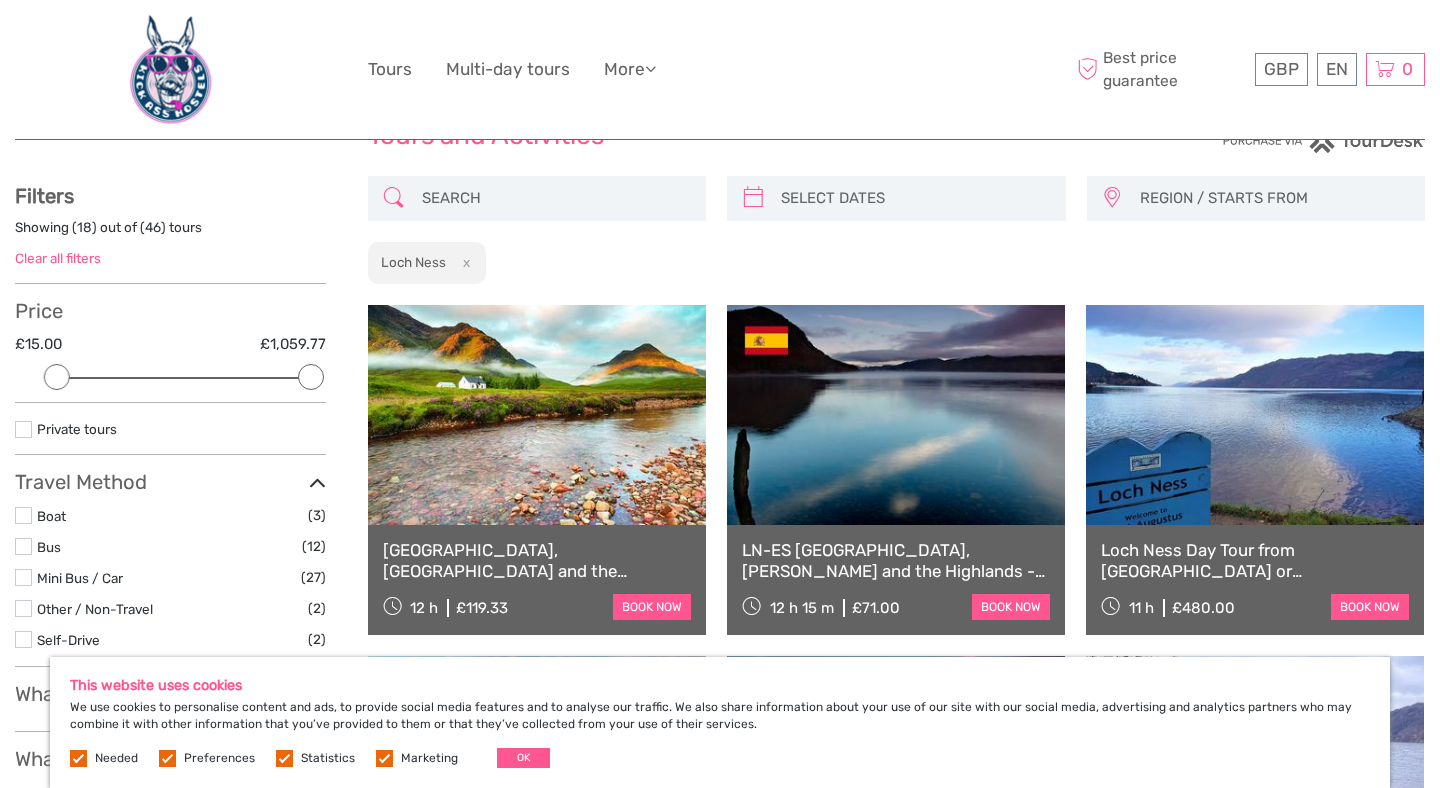 scroll, scrollTop: 83, scrollLeft: 0, axis: vertical 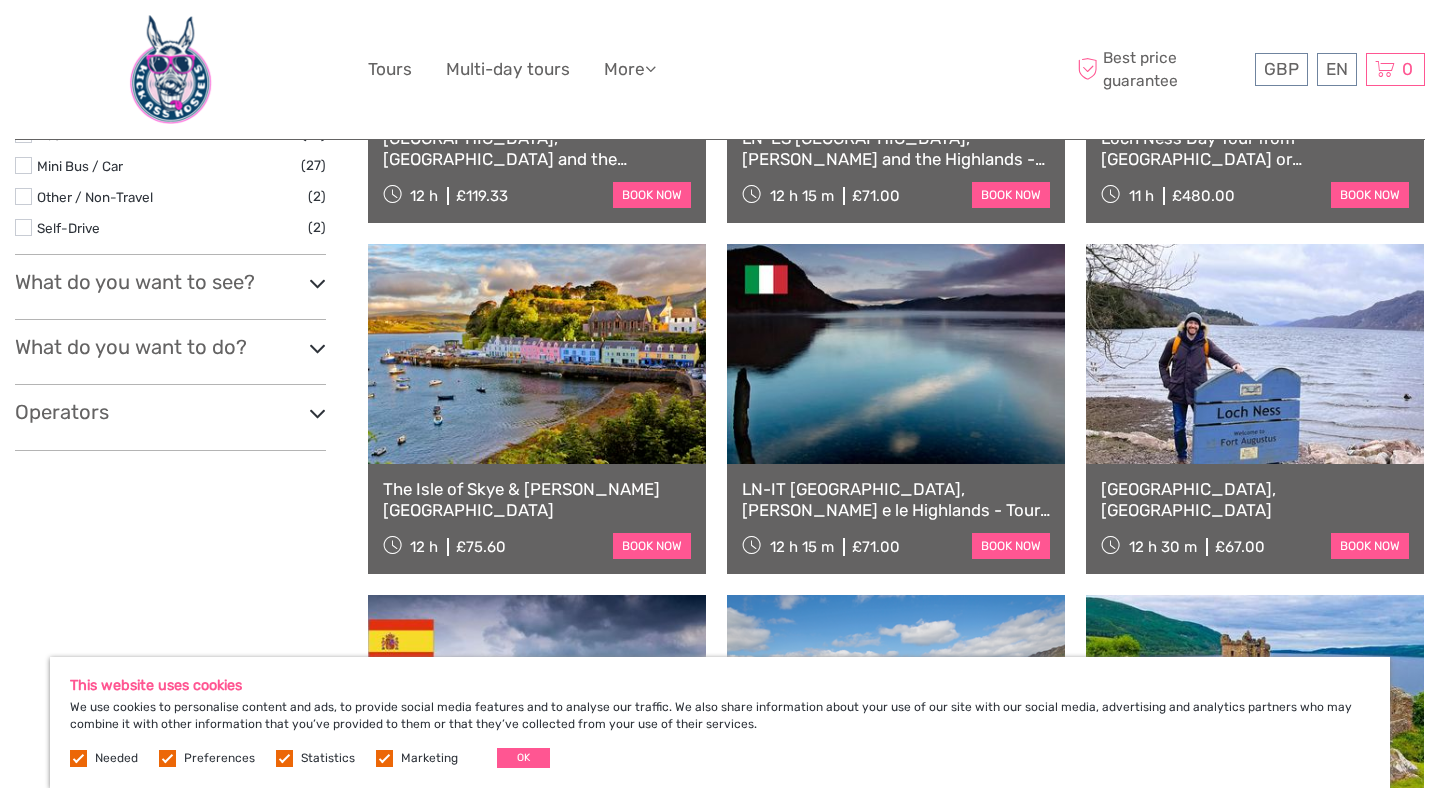click at bounding box center [896, 354] 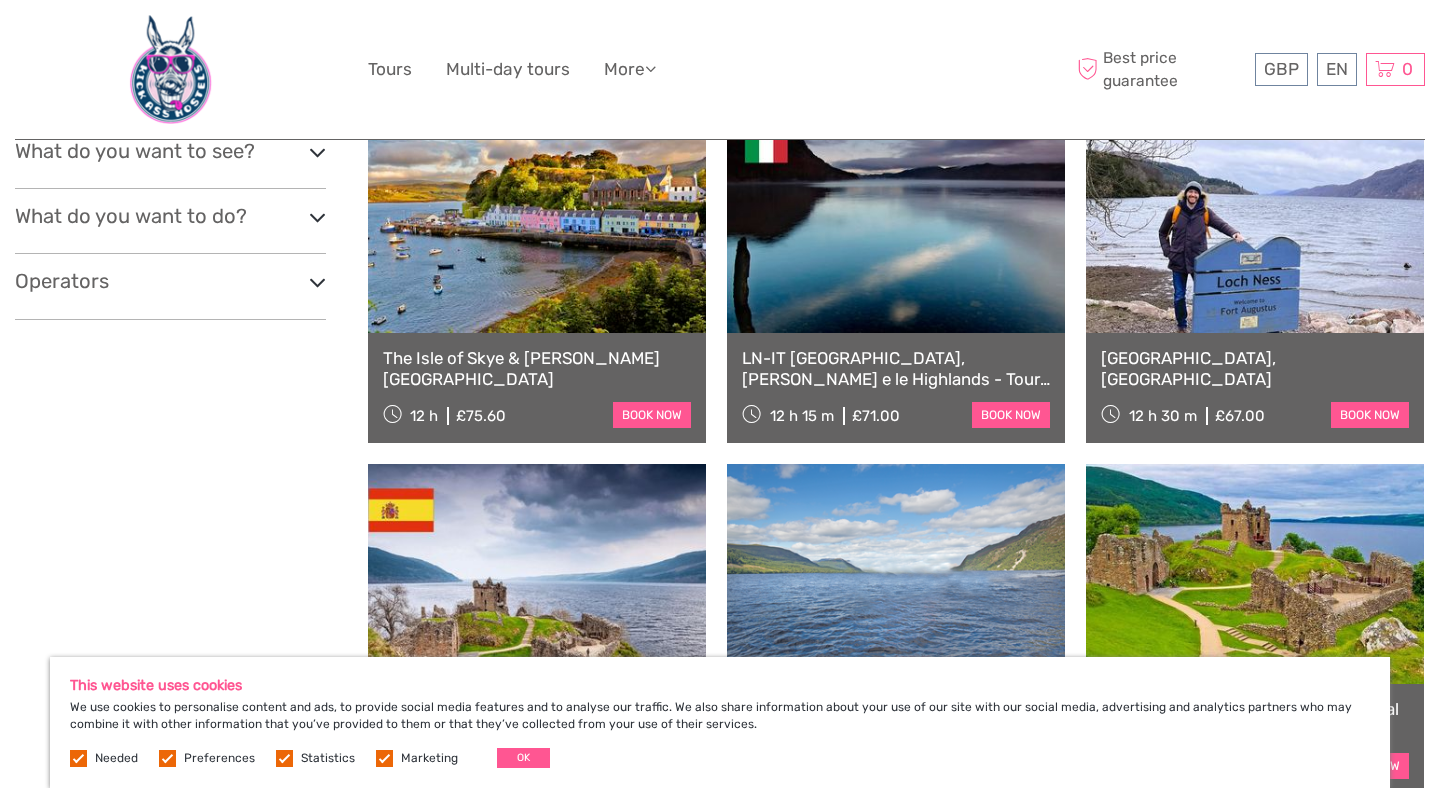scroll, scrollTop: 628, scrollLeft: 0, axis: vertical 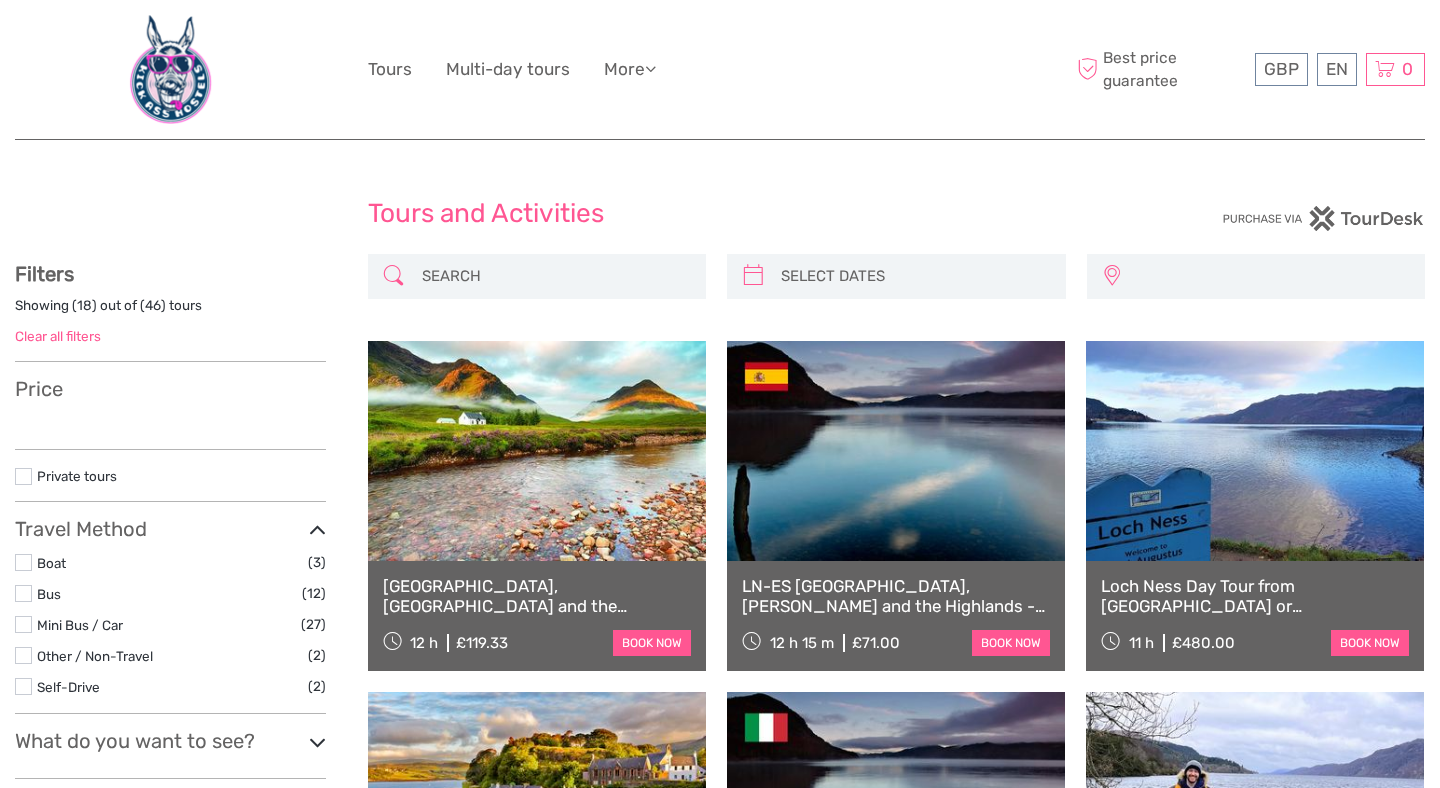 select 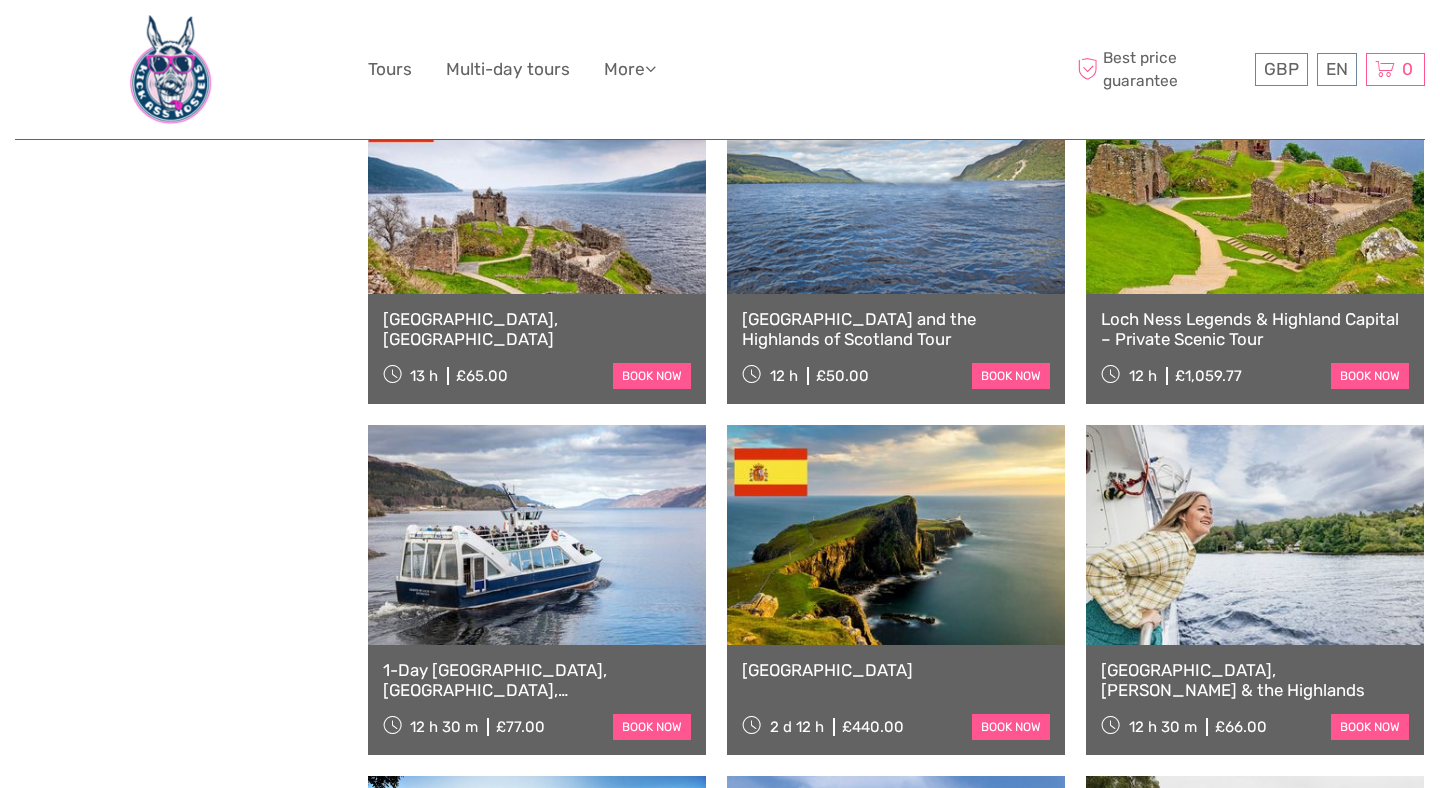 select 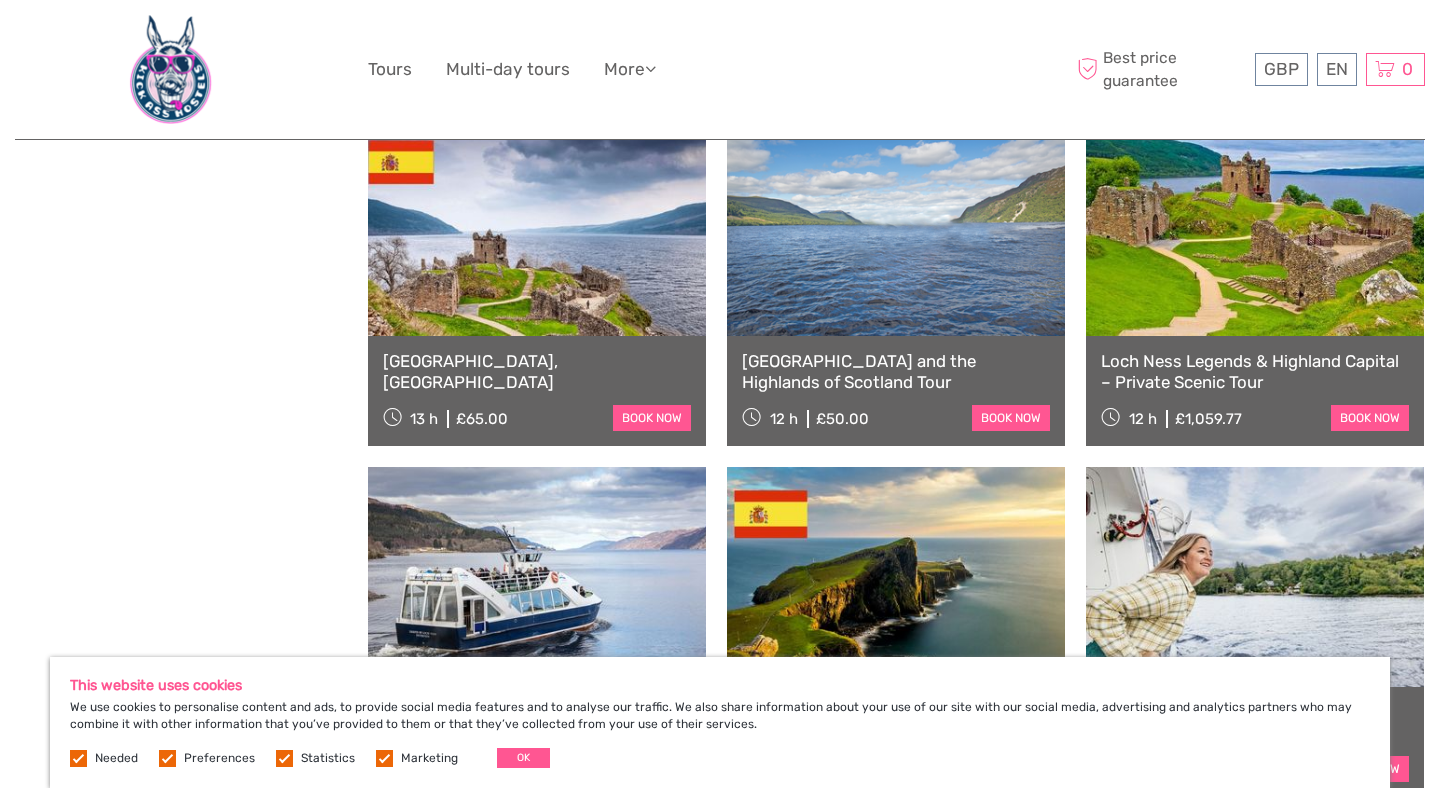 scroll, scrollTop: 974, scrollLeft: 0, axis: vertical 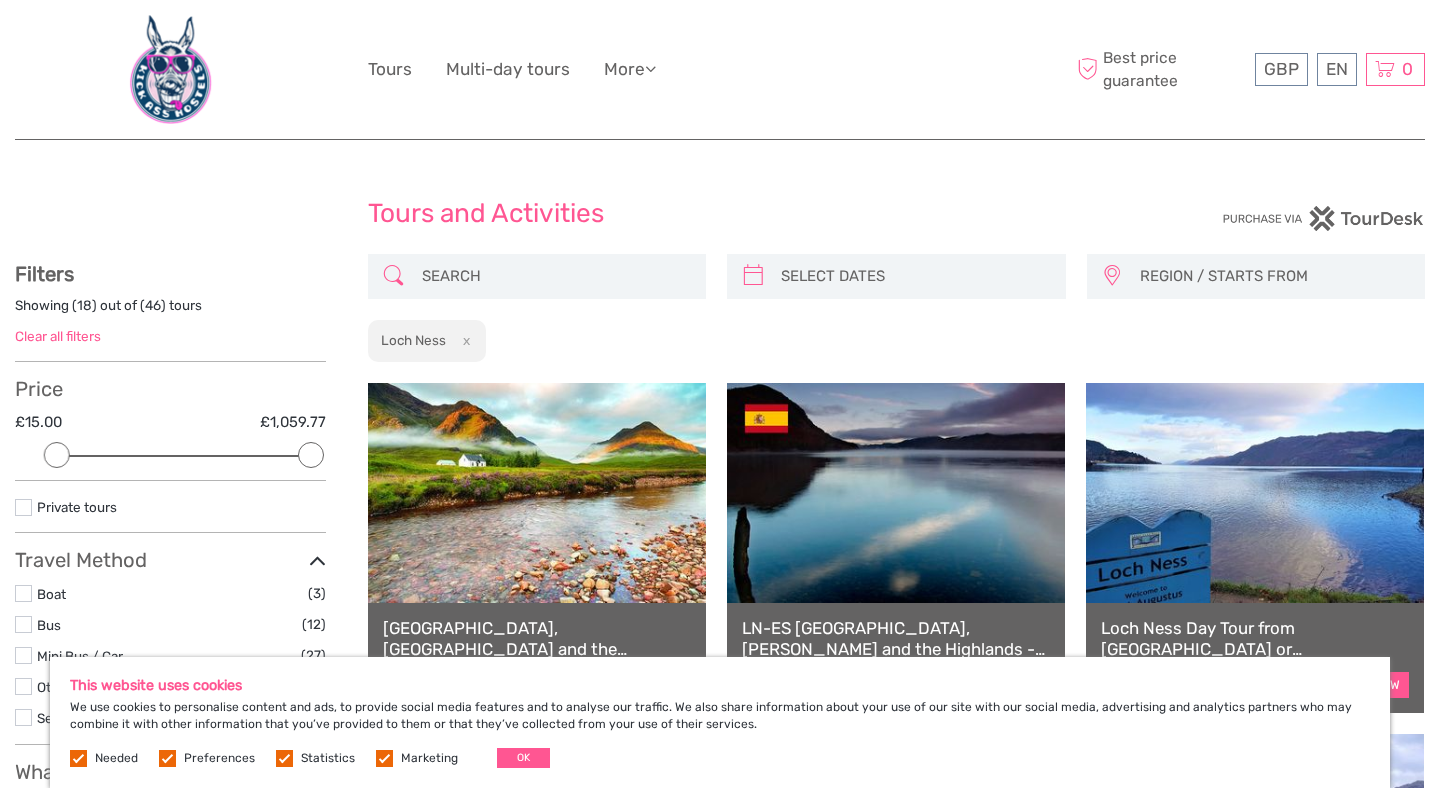 click on "x" at bounding box center (462, 340) 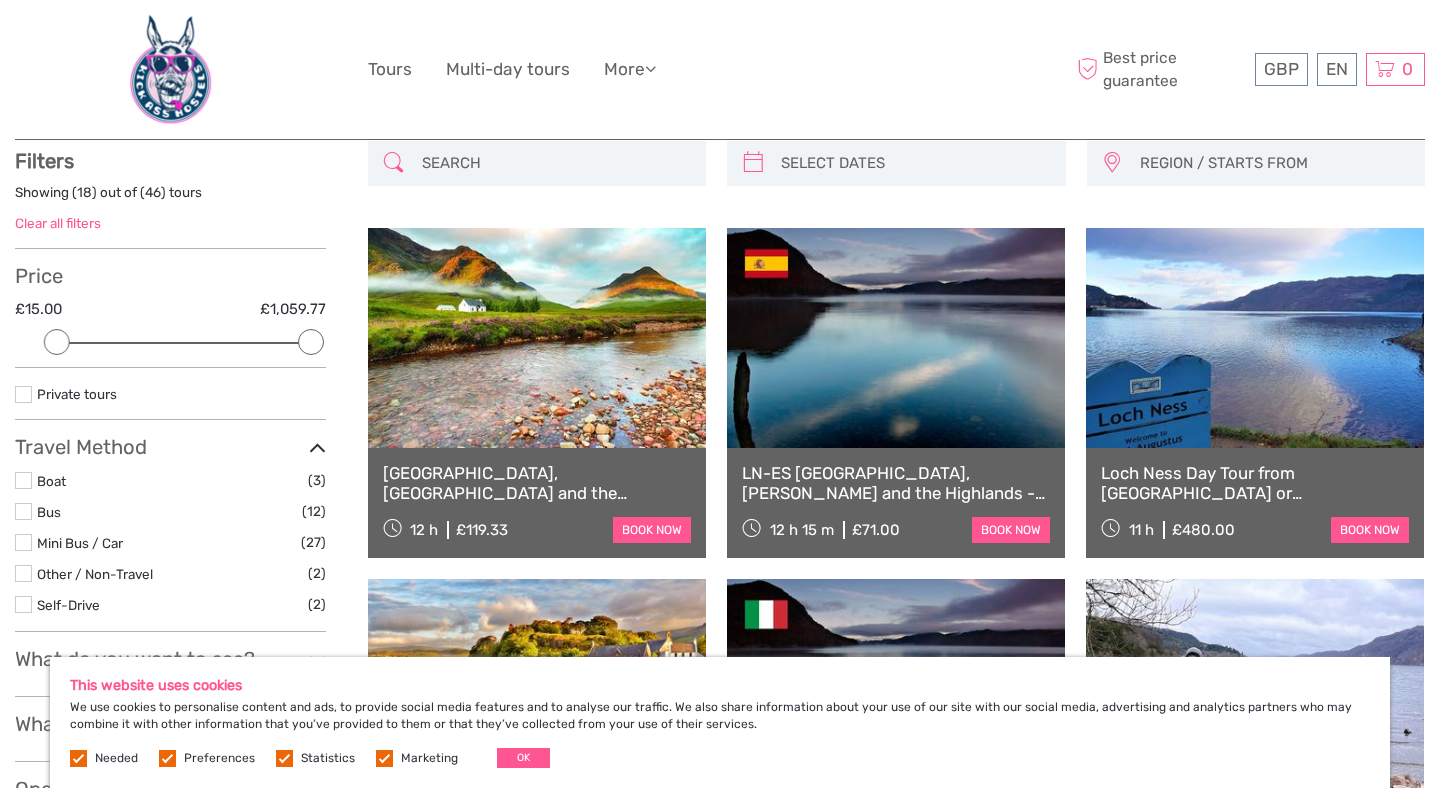 scroll, scrollTop: 113, scrollLeft: 0, axis: vertical 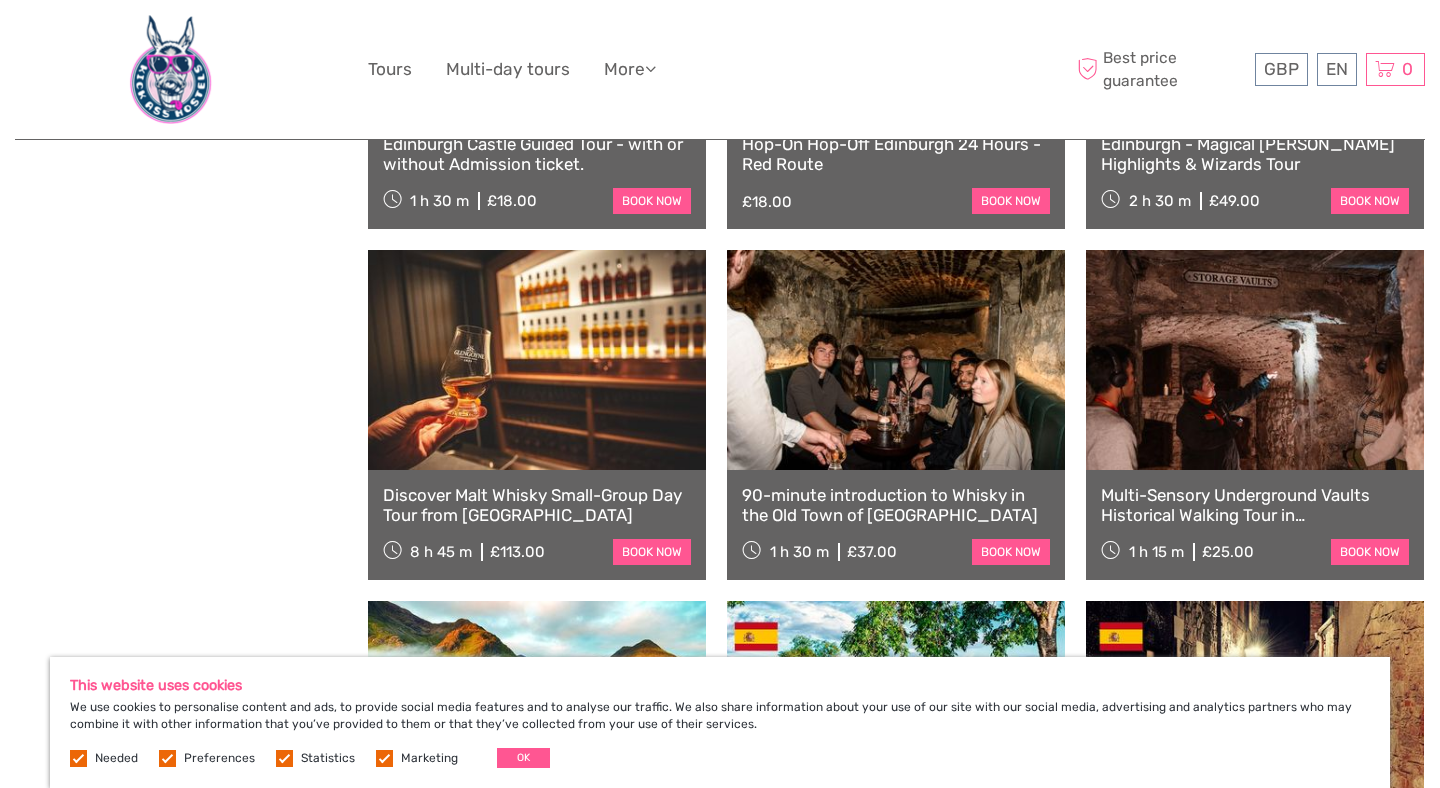 click at bounding box center (537, 360) 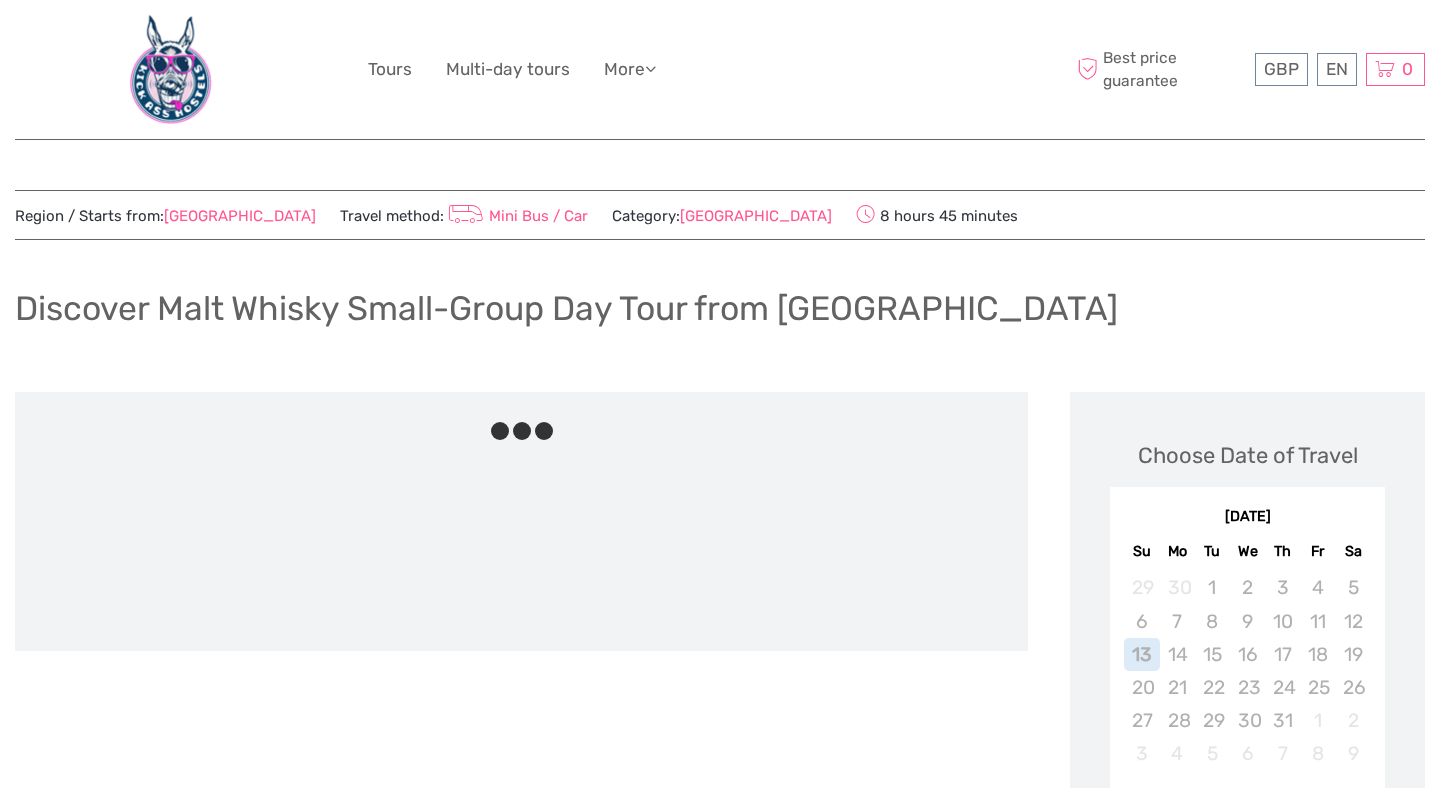 scroll, scrollTop: 70, scrollLeft: 0, axis: vertical 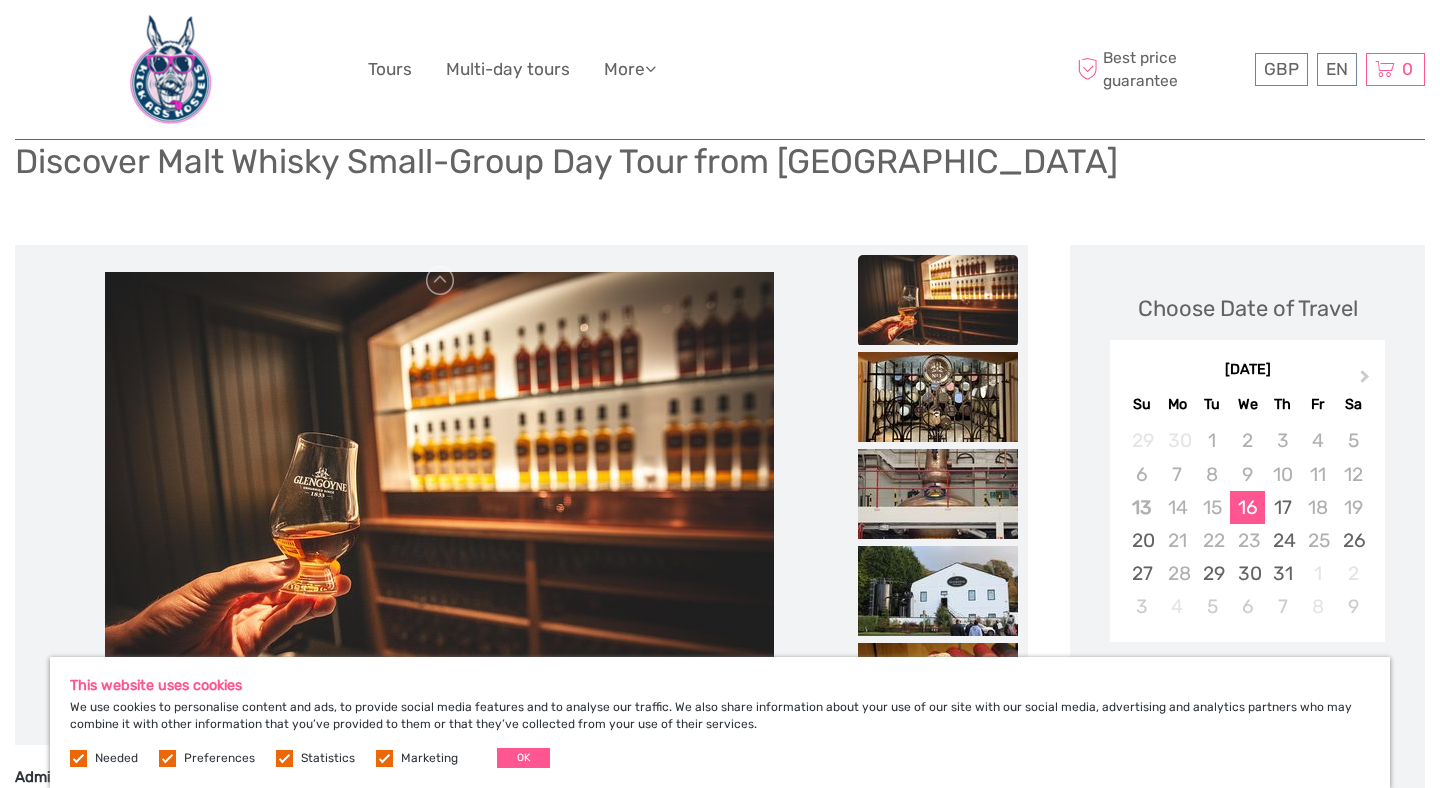 click at bounding box center [938, 300] 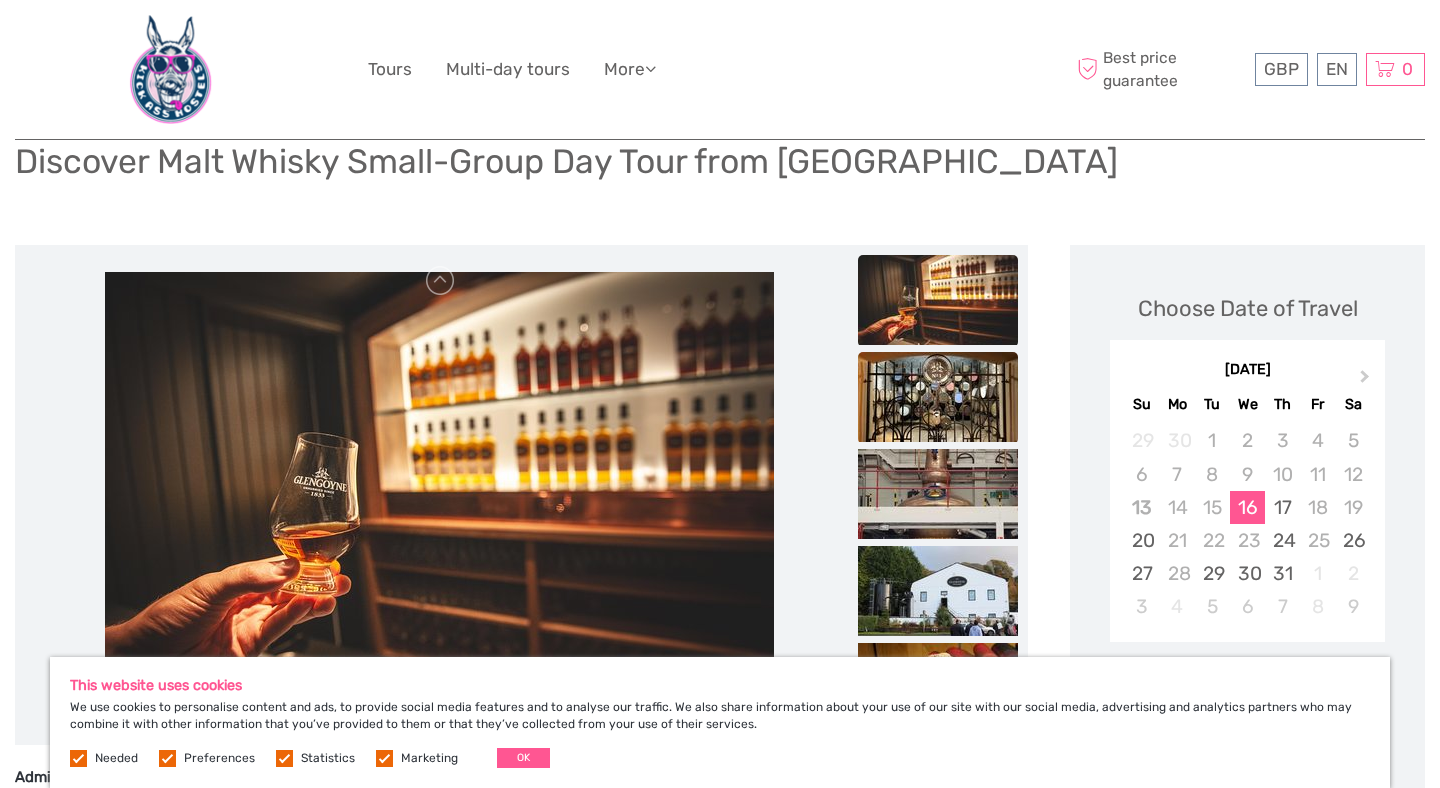 click at bounding box center [938, 397] 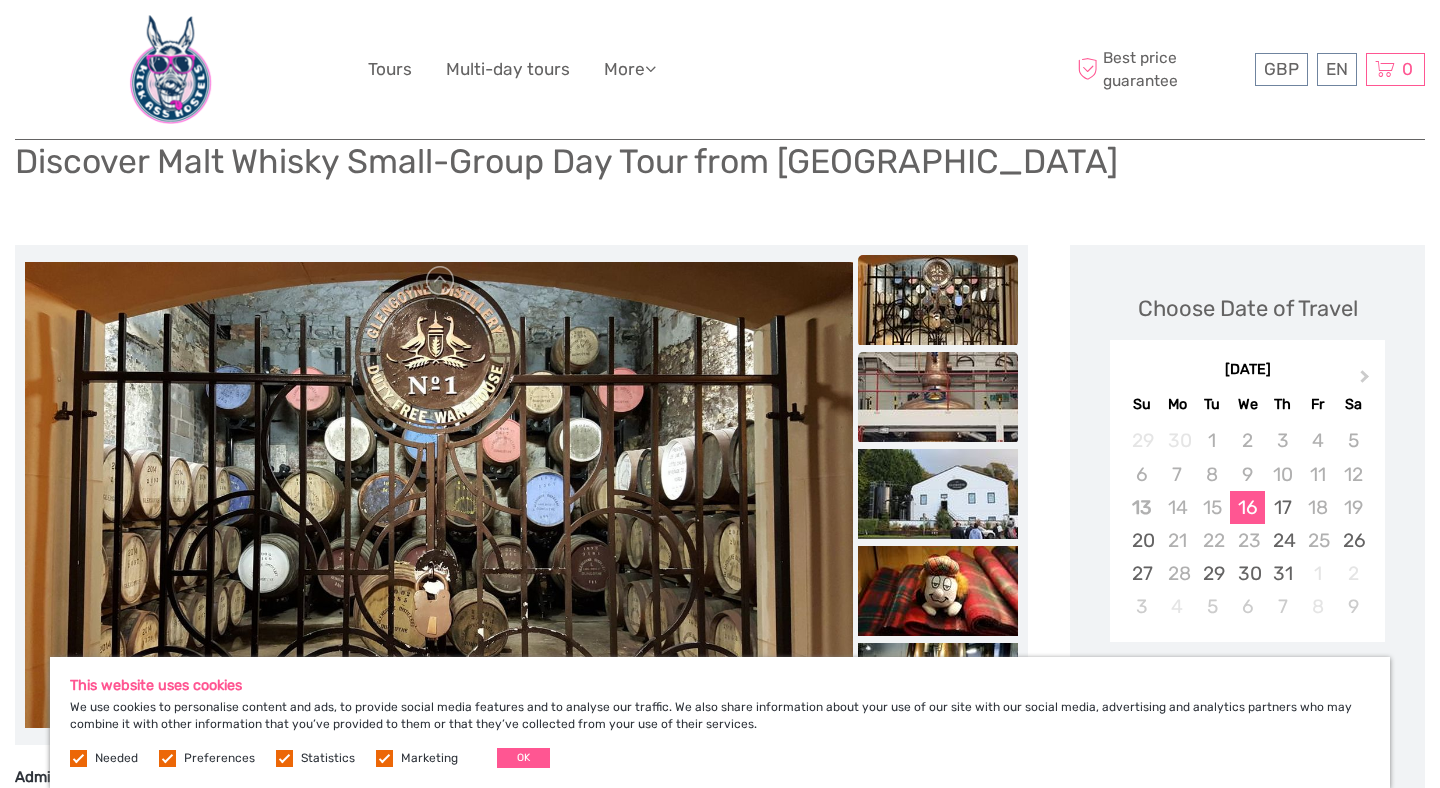 click at bounding box center [938, 397] 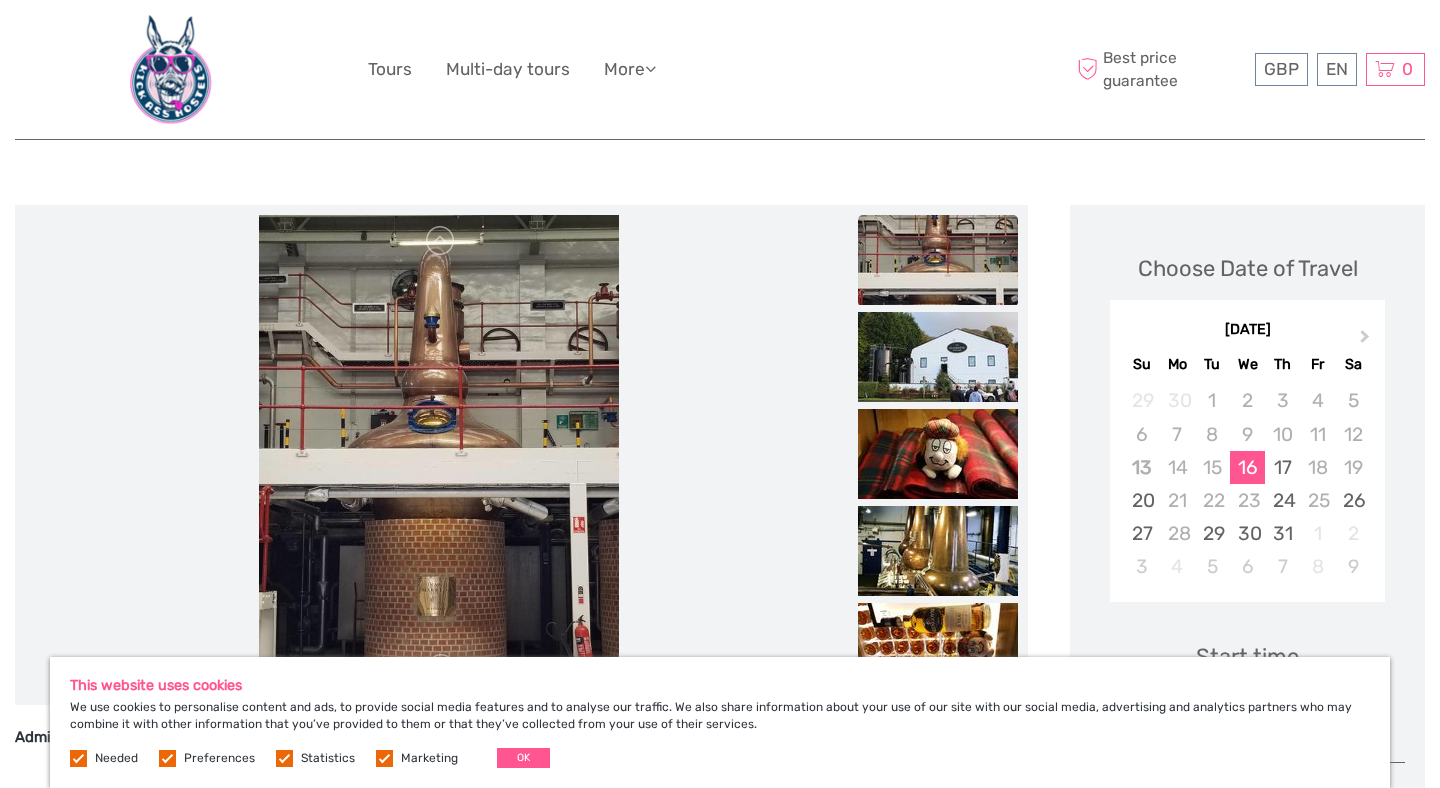 scroll, scrollTop: 227, scrollLeft: 0, axis: vertical 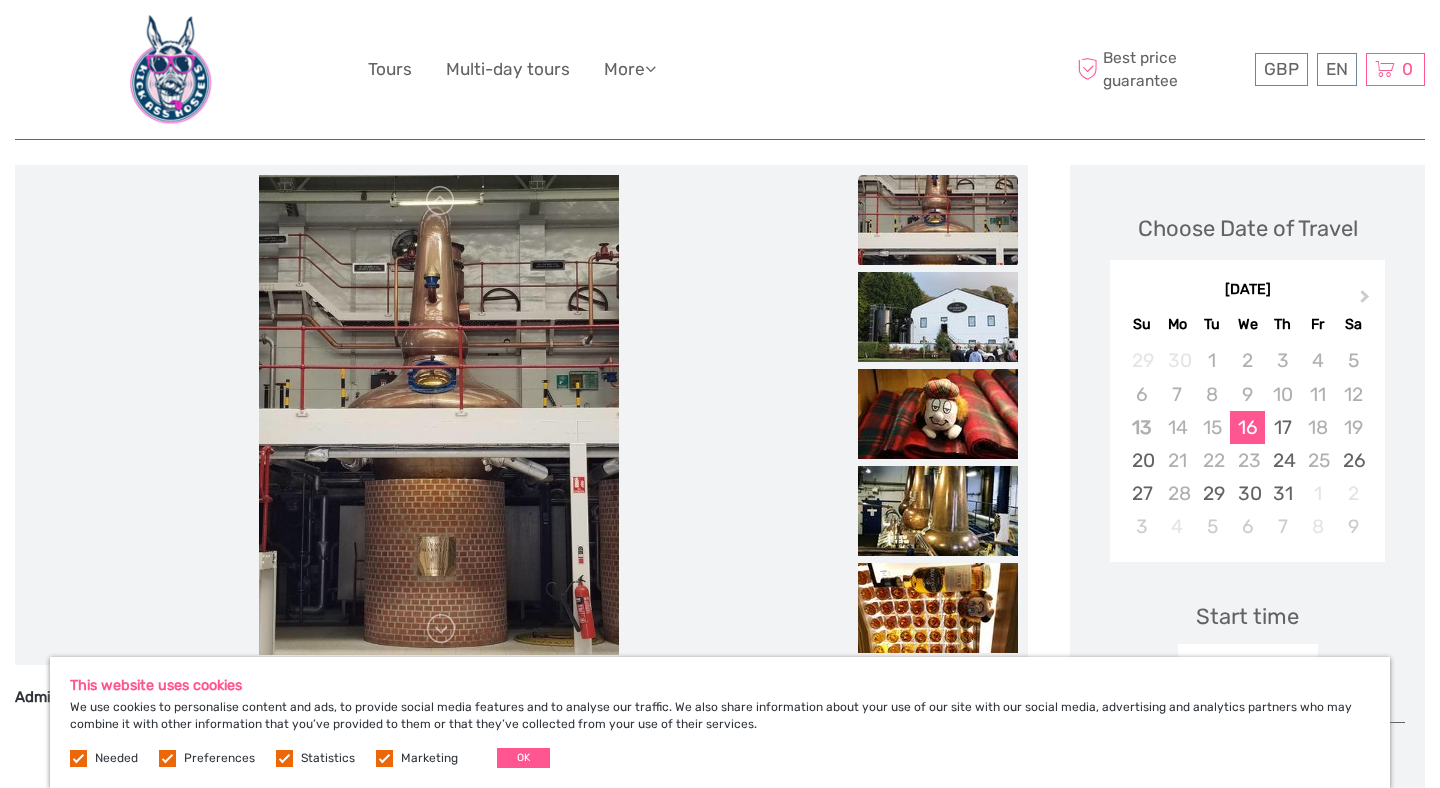 click at bounding box center (938, 414) 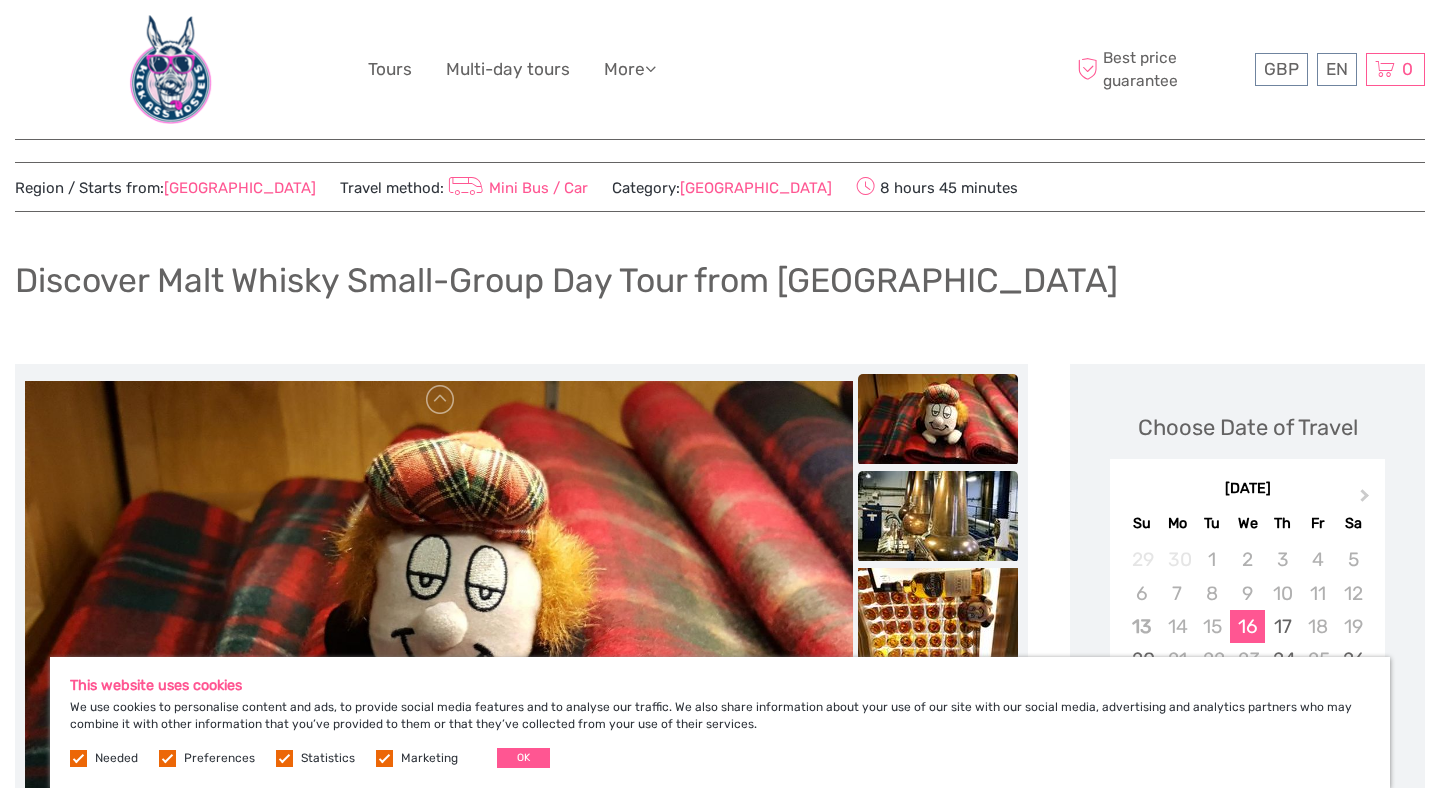 scroll, scrollTop: 0, scrollLeft: 0, axis: both 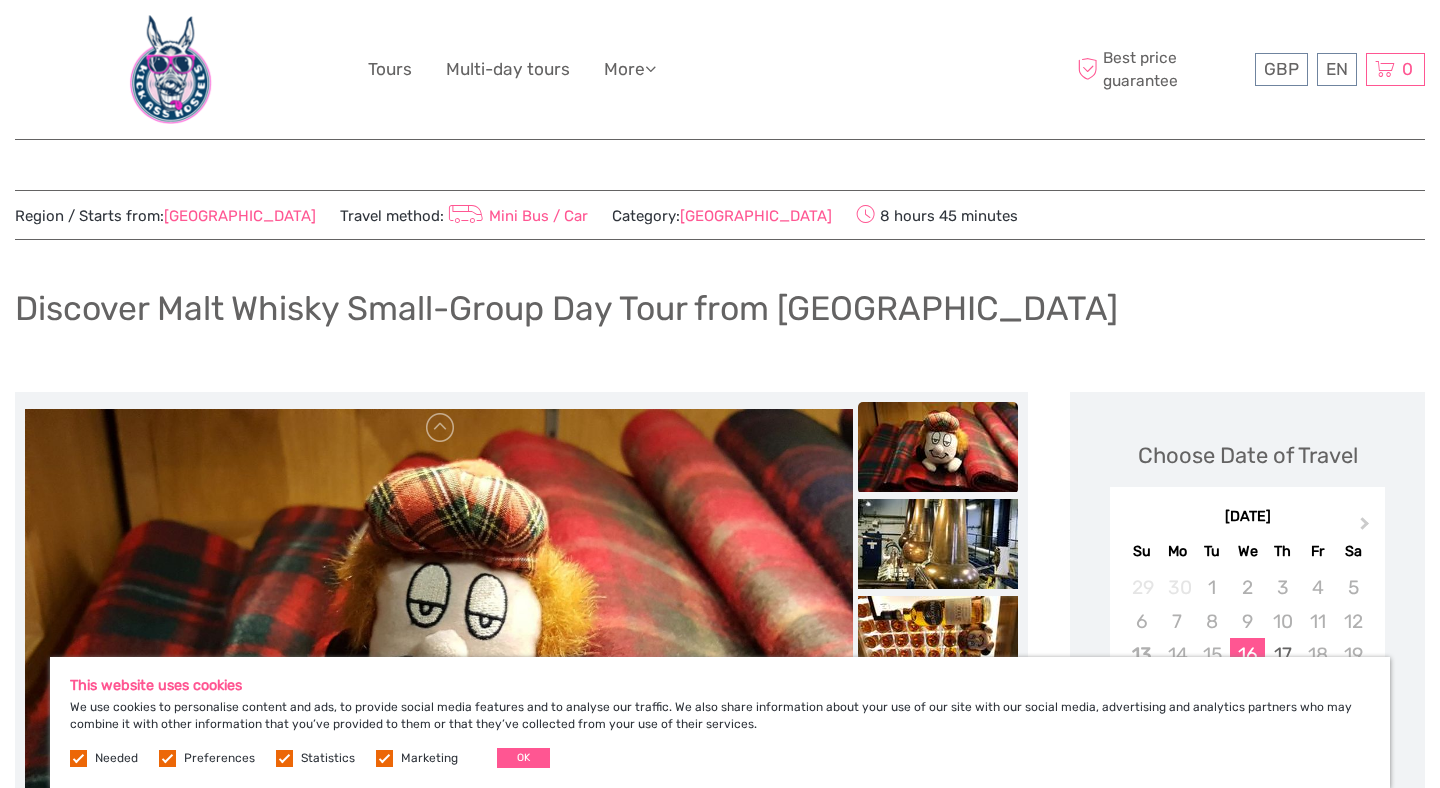 click at bounding box center (938, 447) 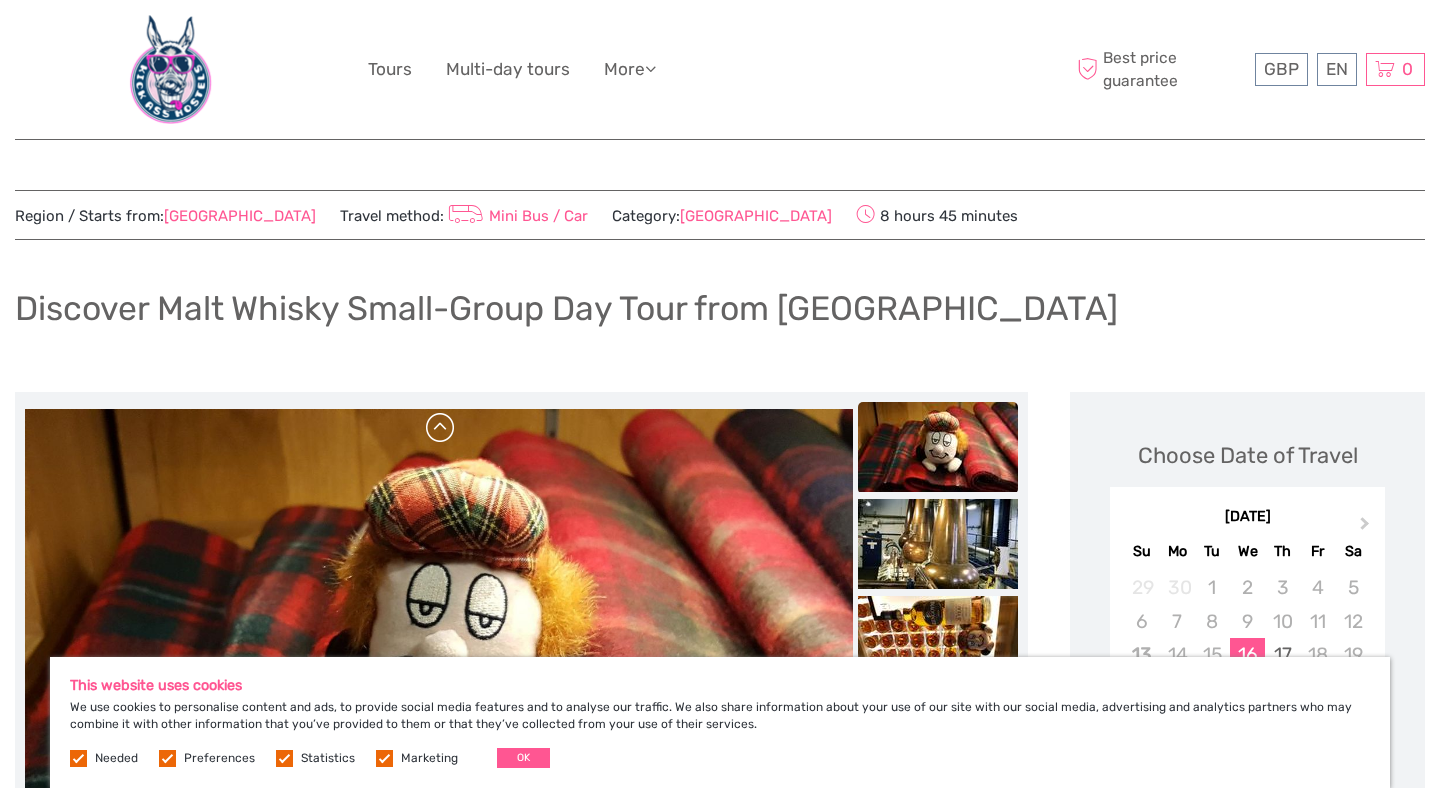 click at bounding box center (441, 428) 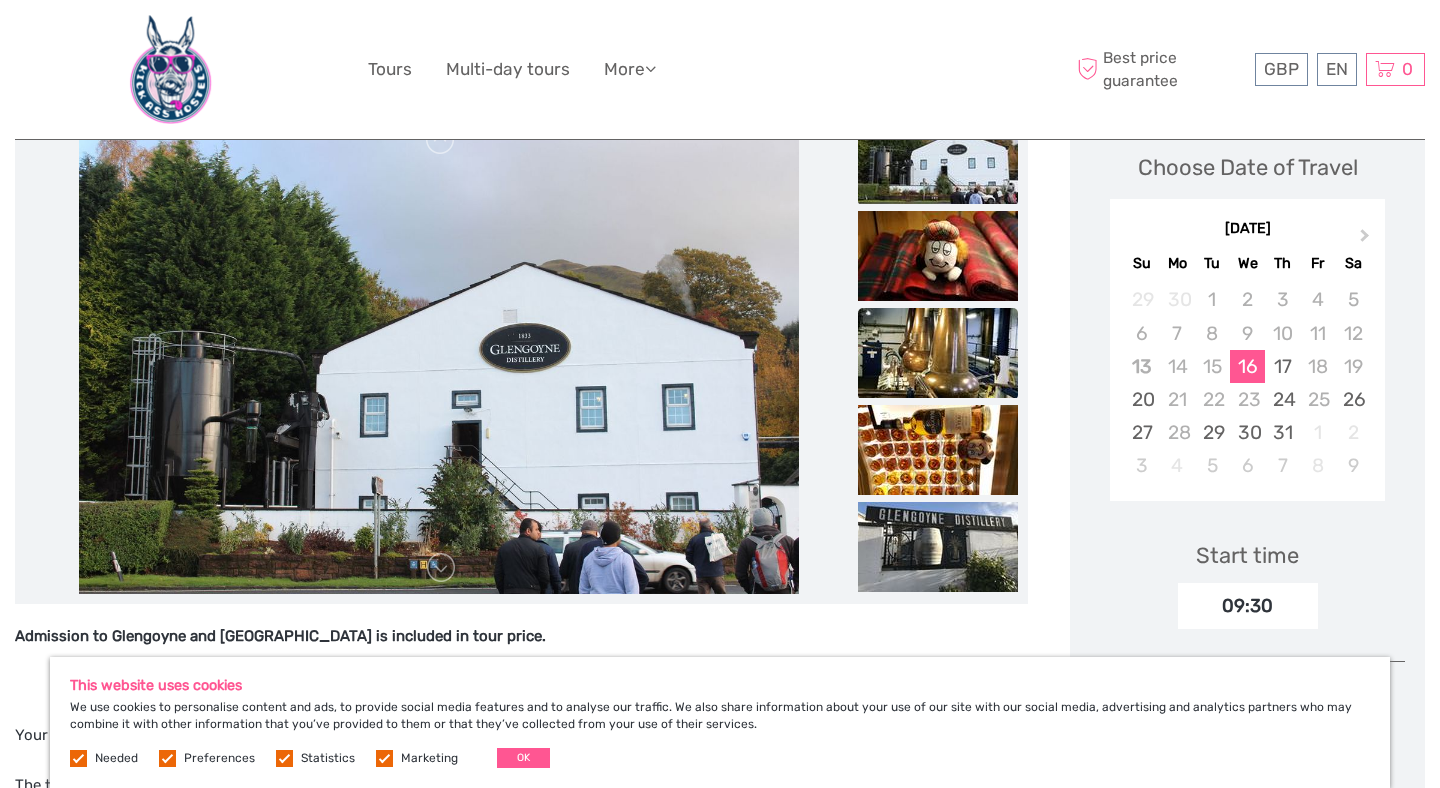 scroll, scrollTop: 290, scrollLeft: 0, axis: vertical 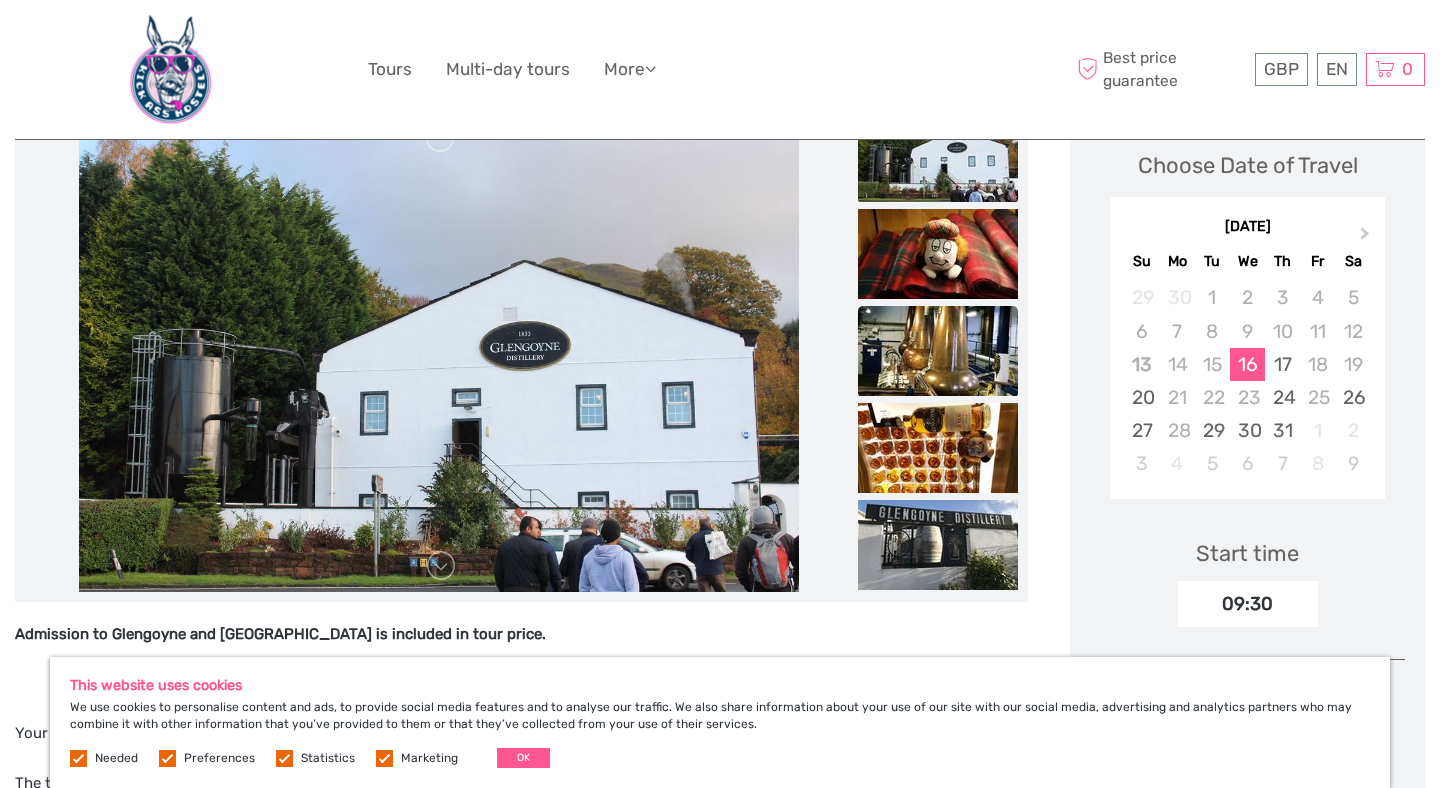 click at bounding box center [938, 351] 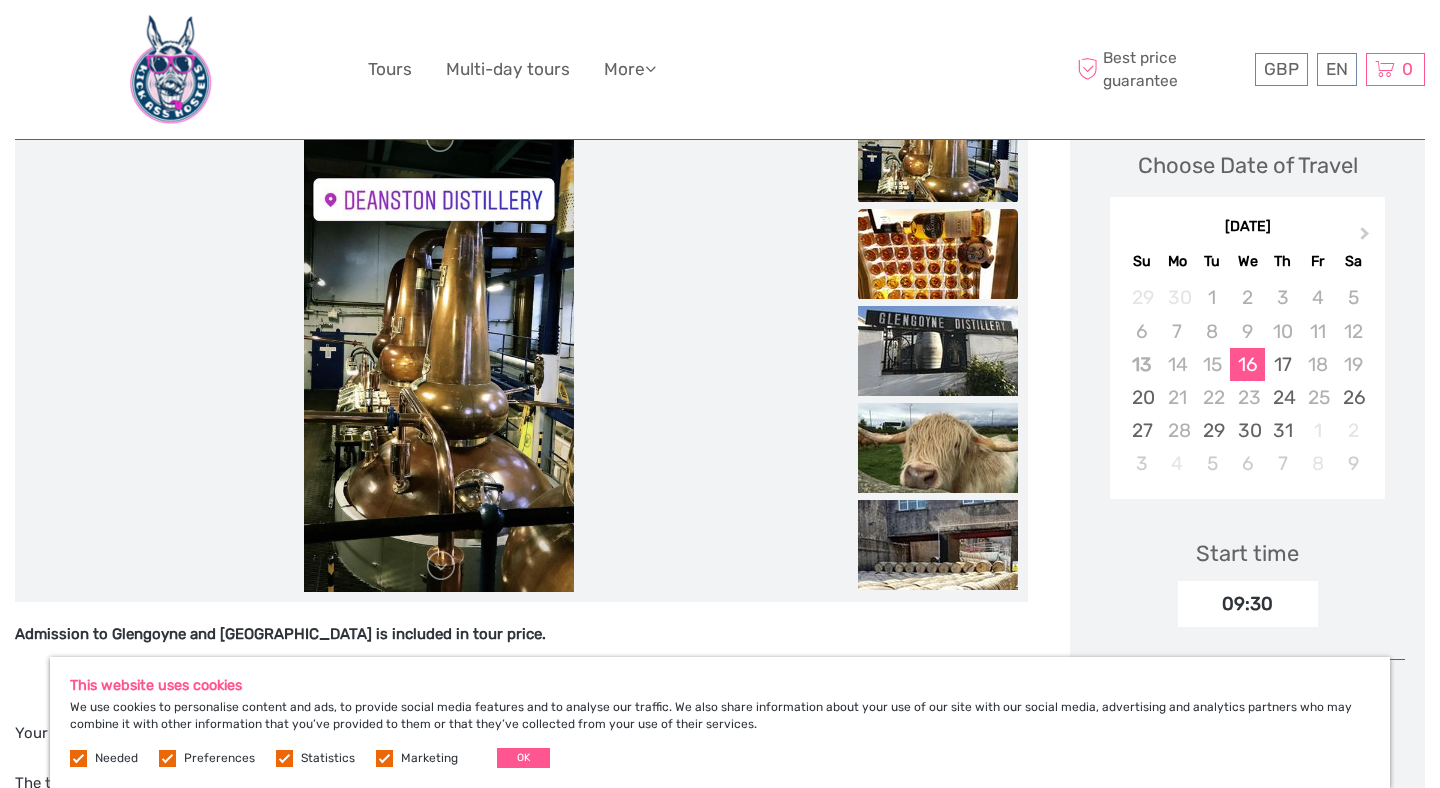 click at bounding box center [938, 254] 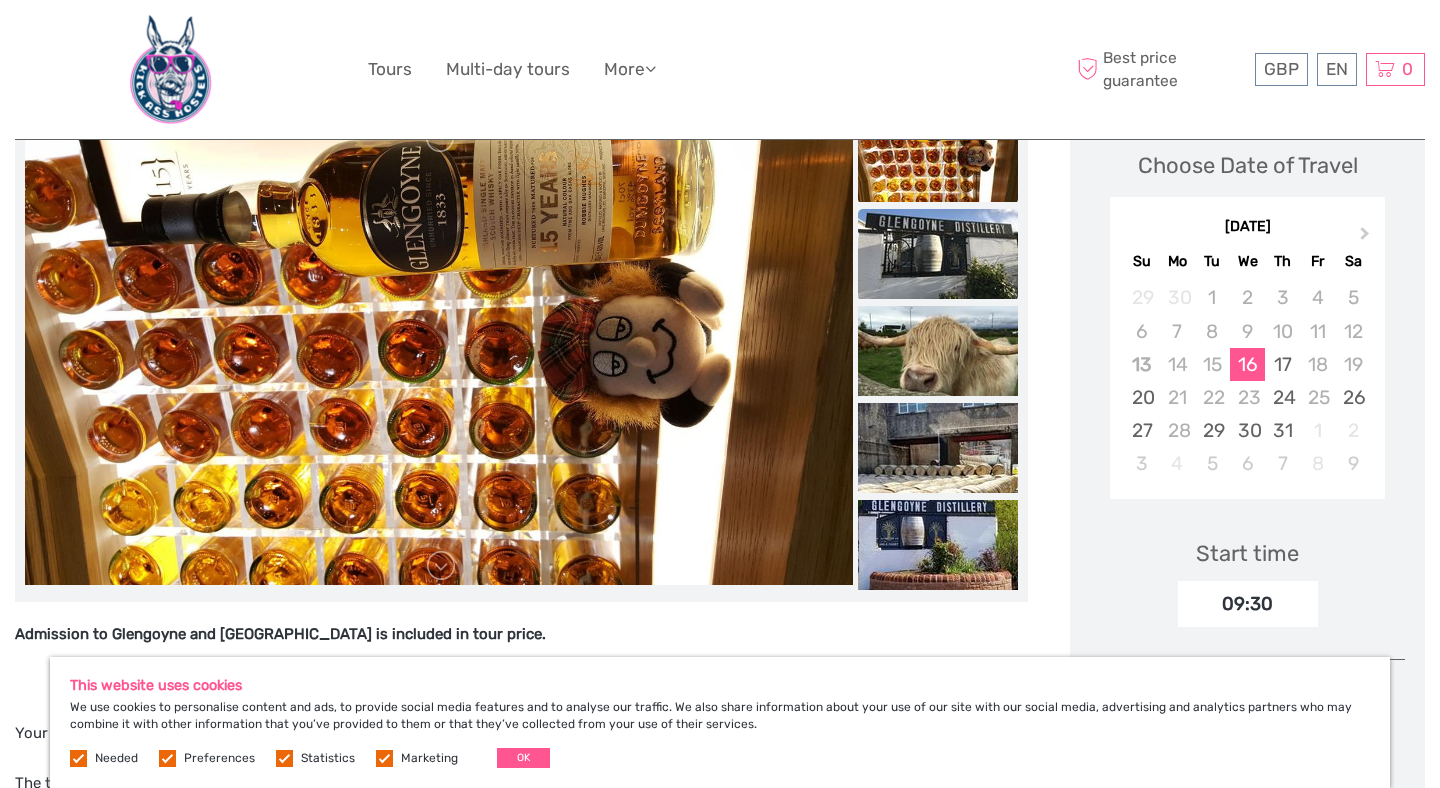 click at bounding box center [938, 254] 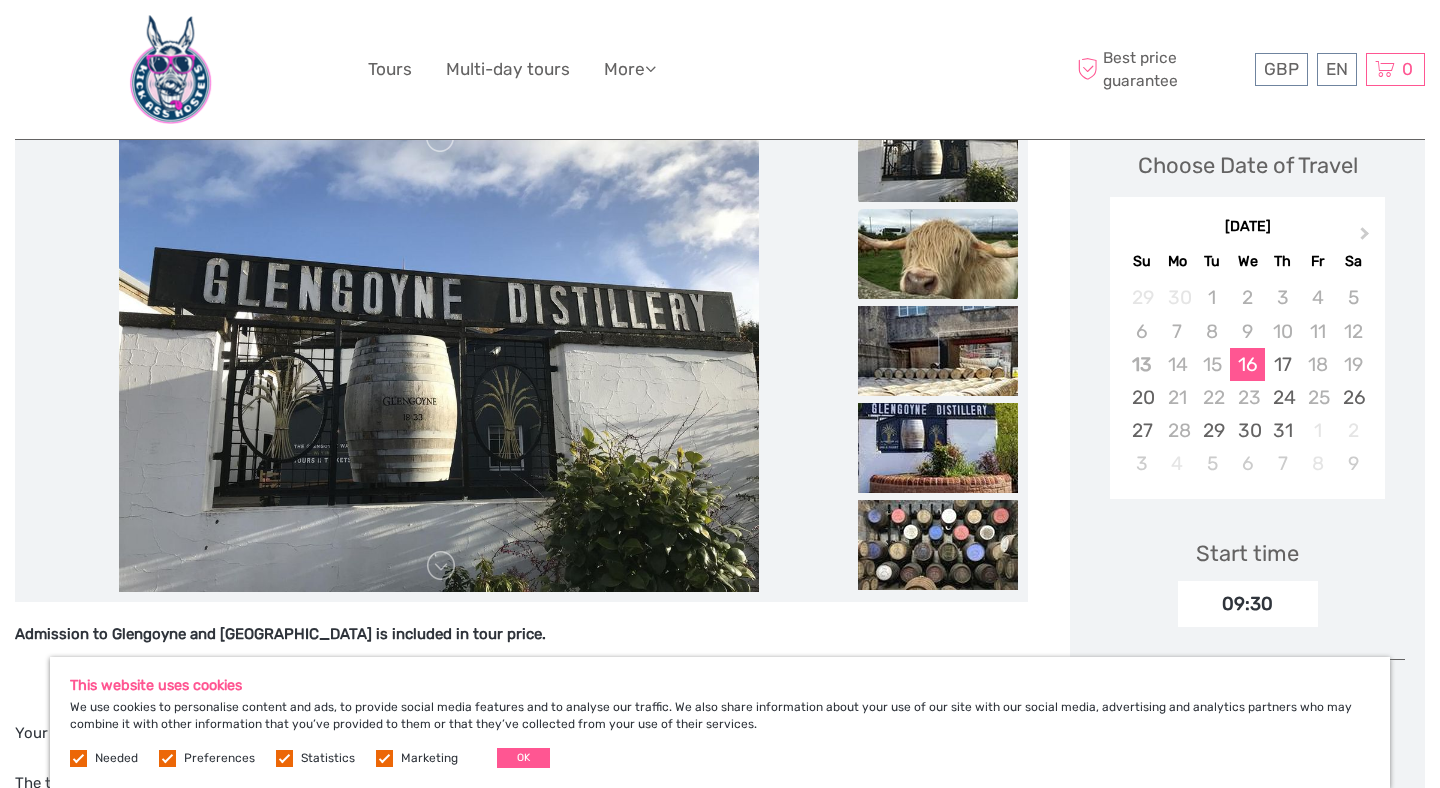 click at bounding box center (938, 254) 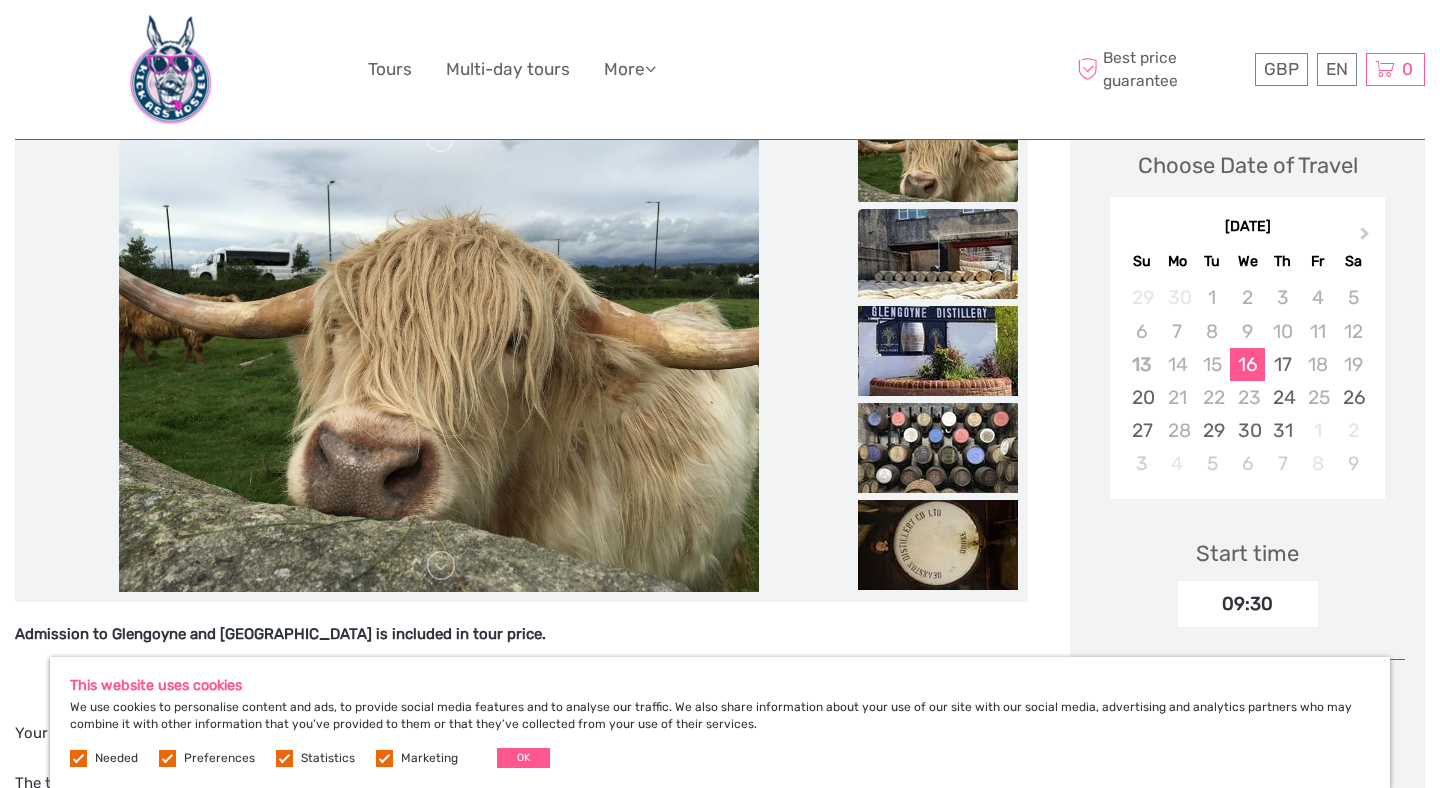 click at bounding box center [938, 254] 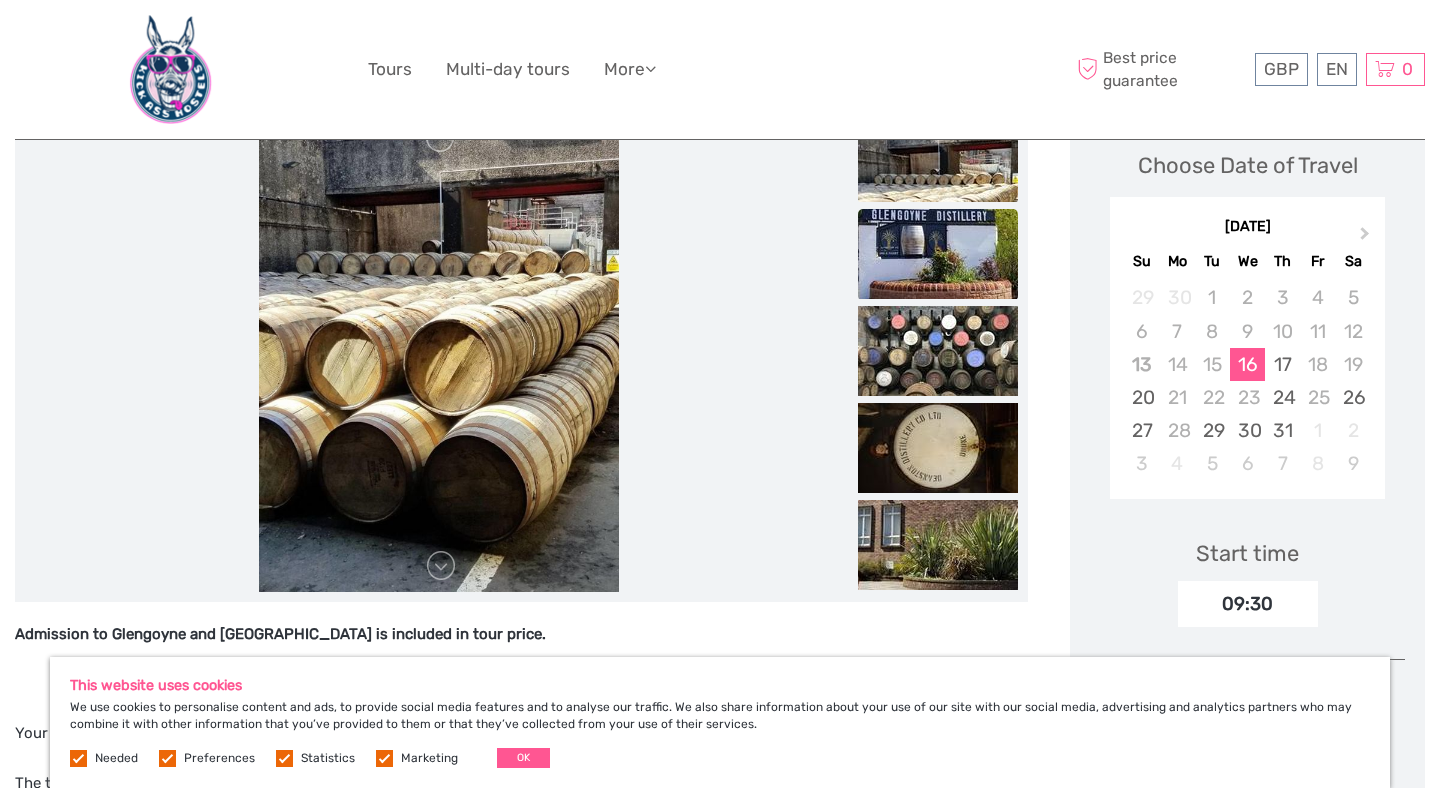 click at bounding box center (938, 254) 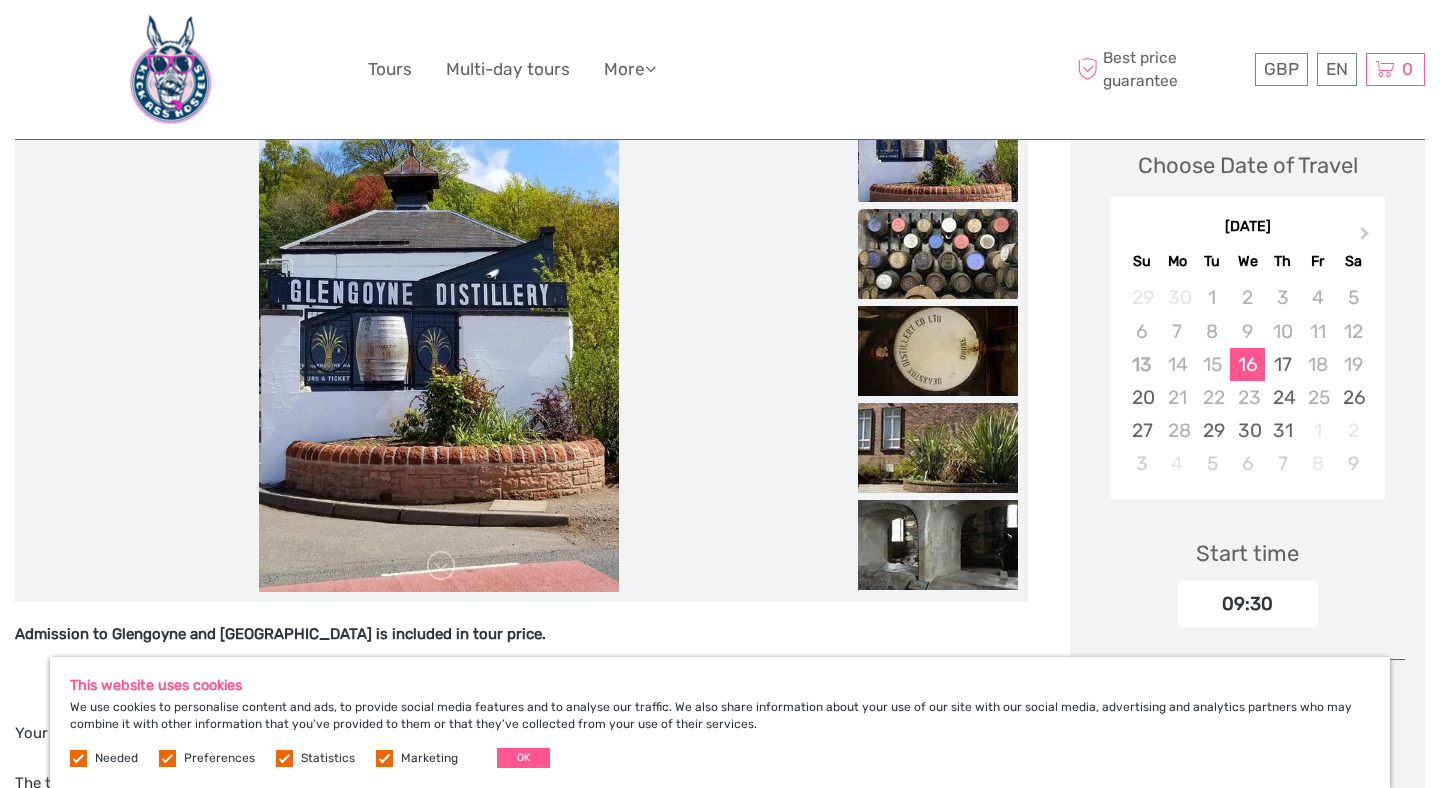 click at bounding box center [938, 254] 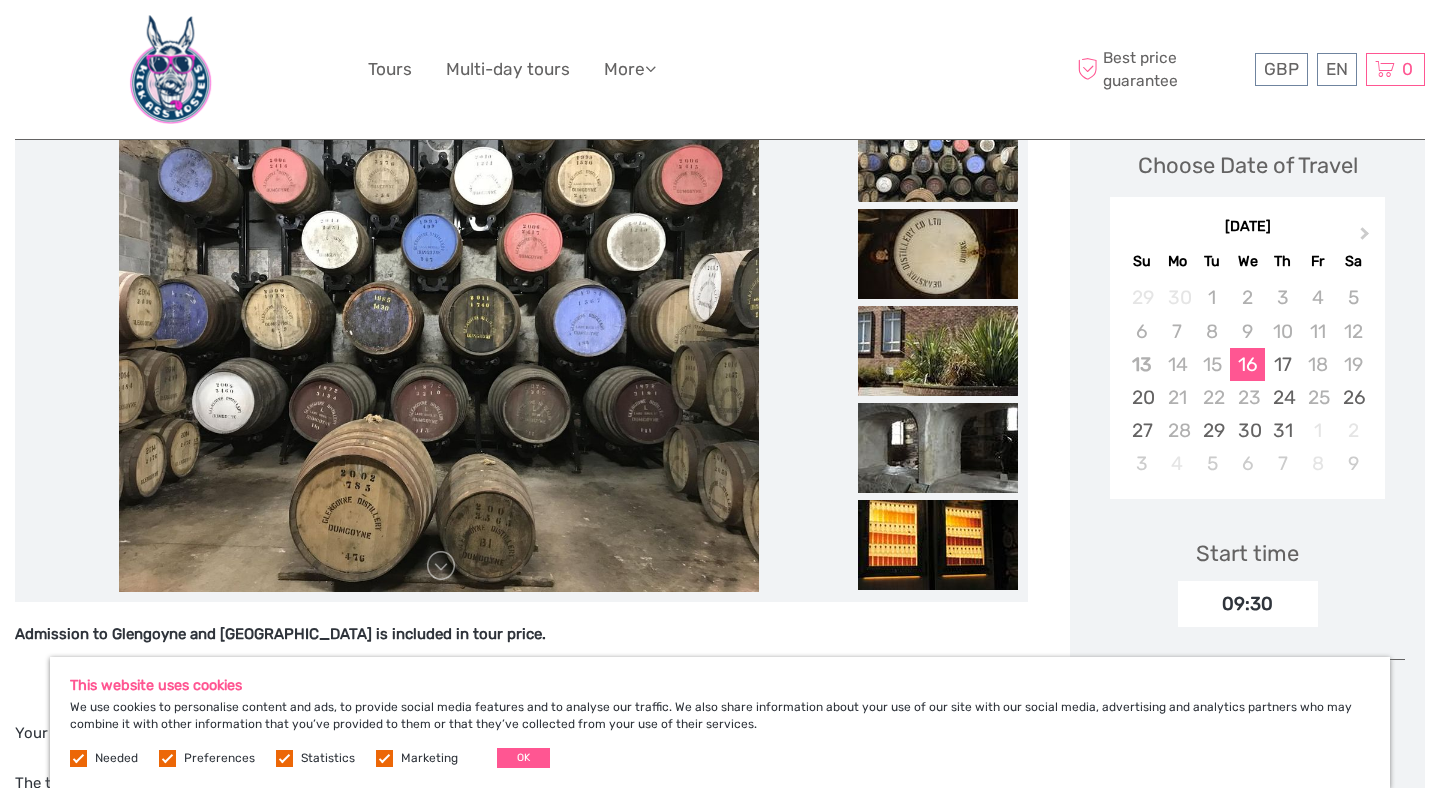 click at bounding box center [938, 254] 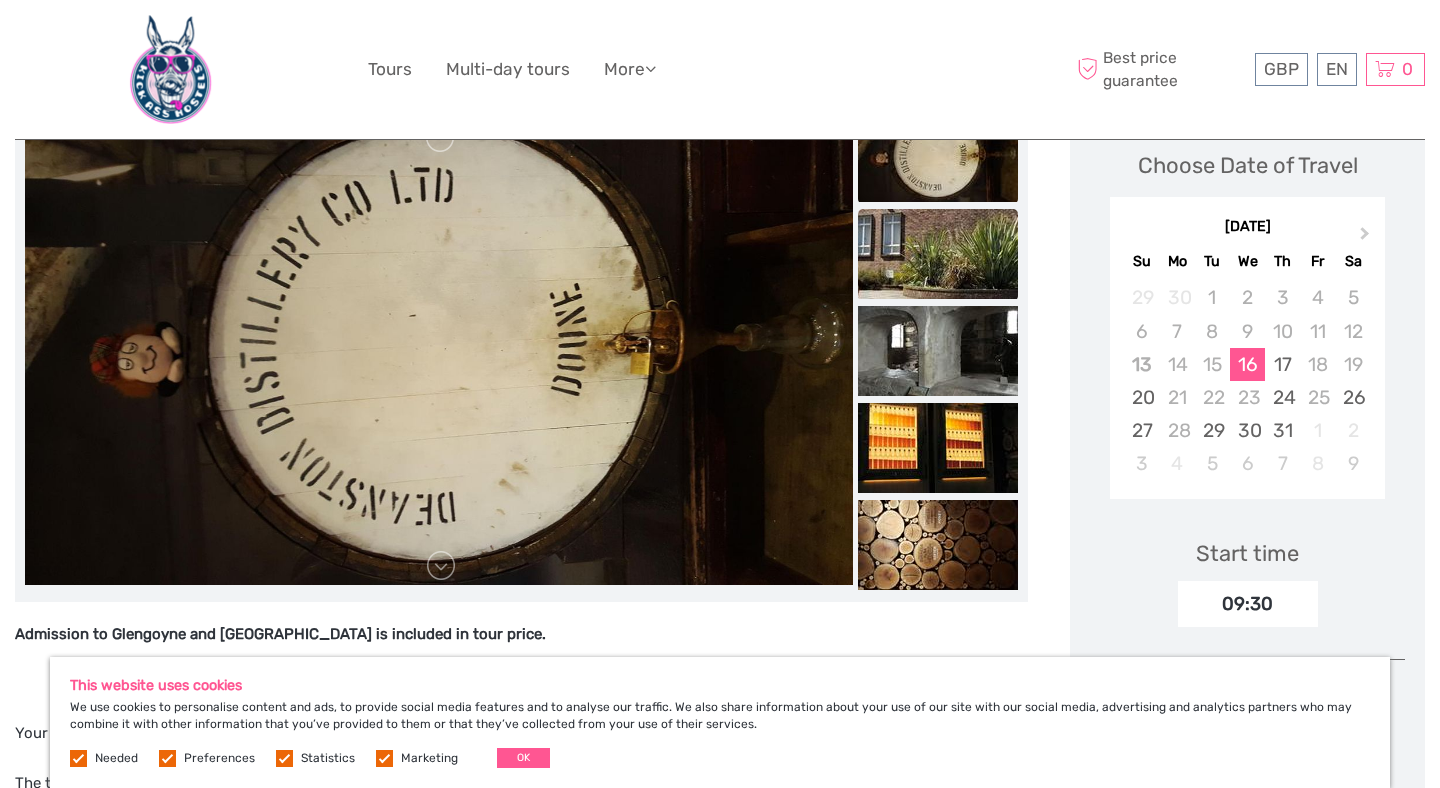 click at bounding box center [938, 254] 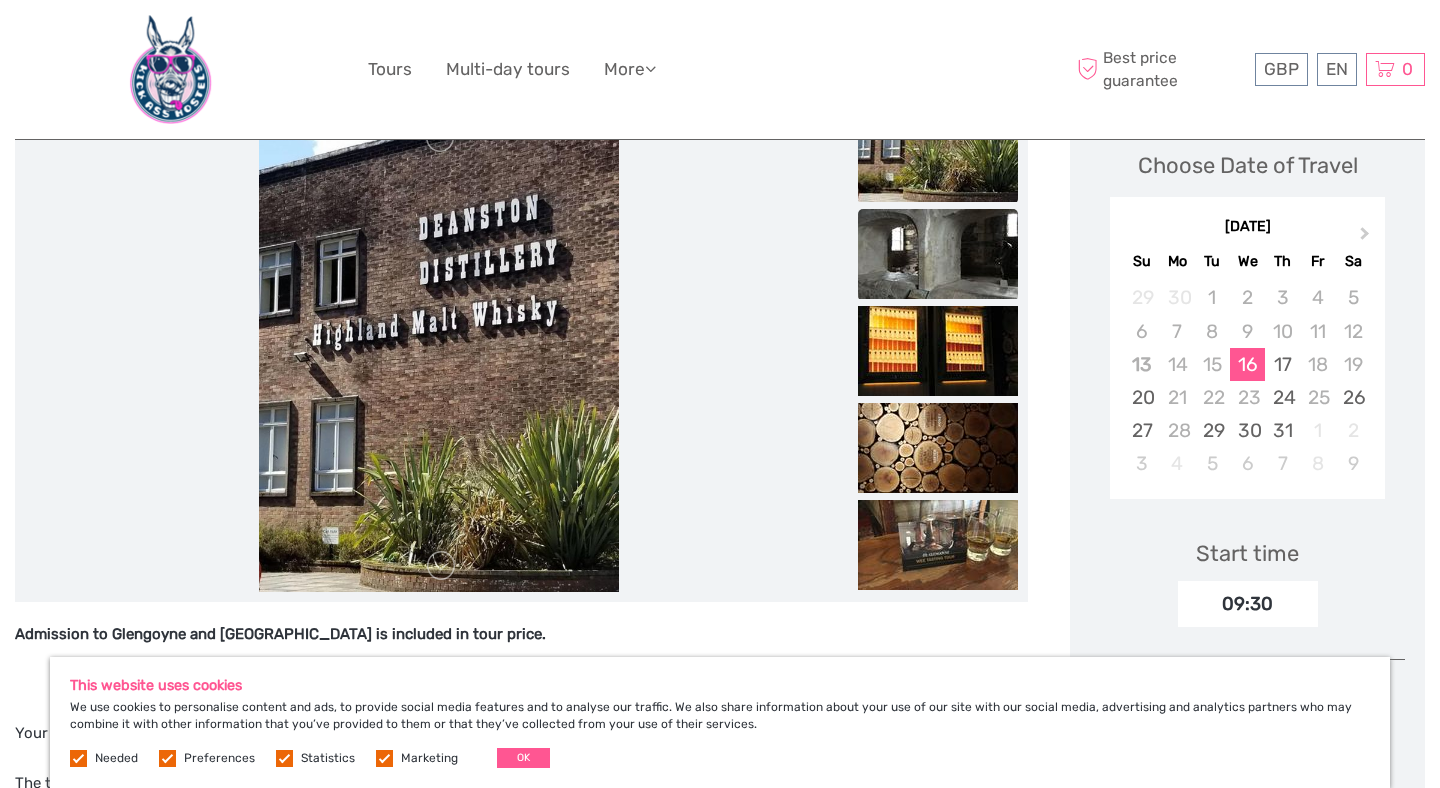 click at bounding box center (938, 254) 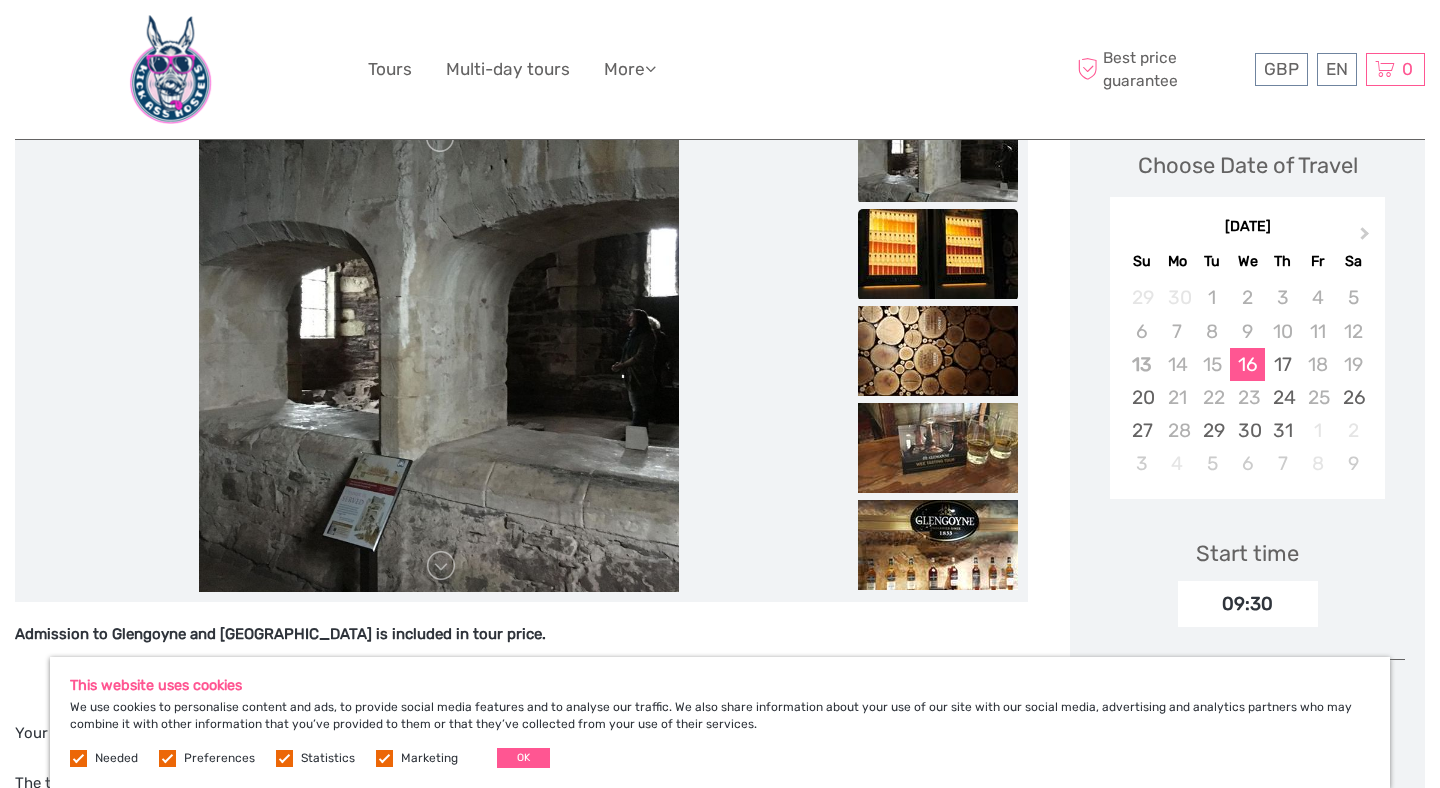 click at bounding box center [938, 254] 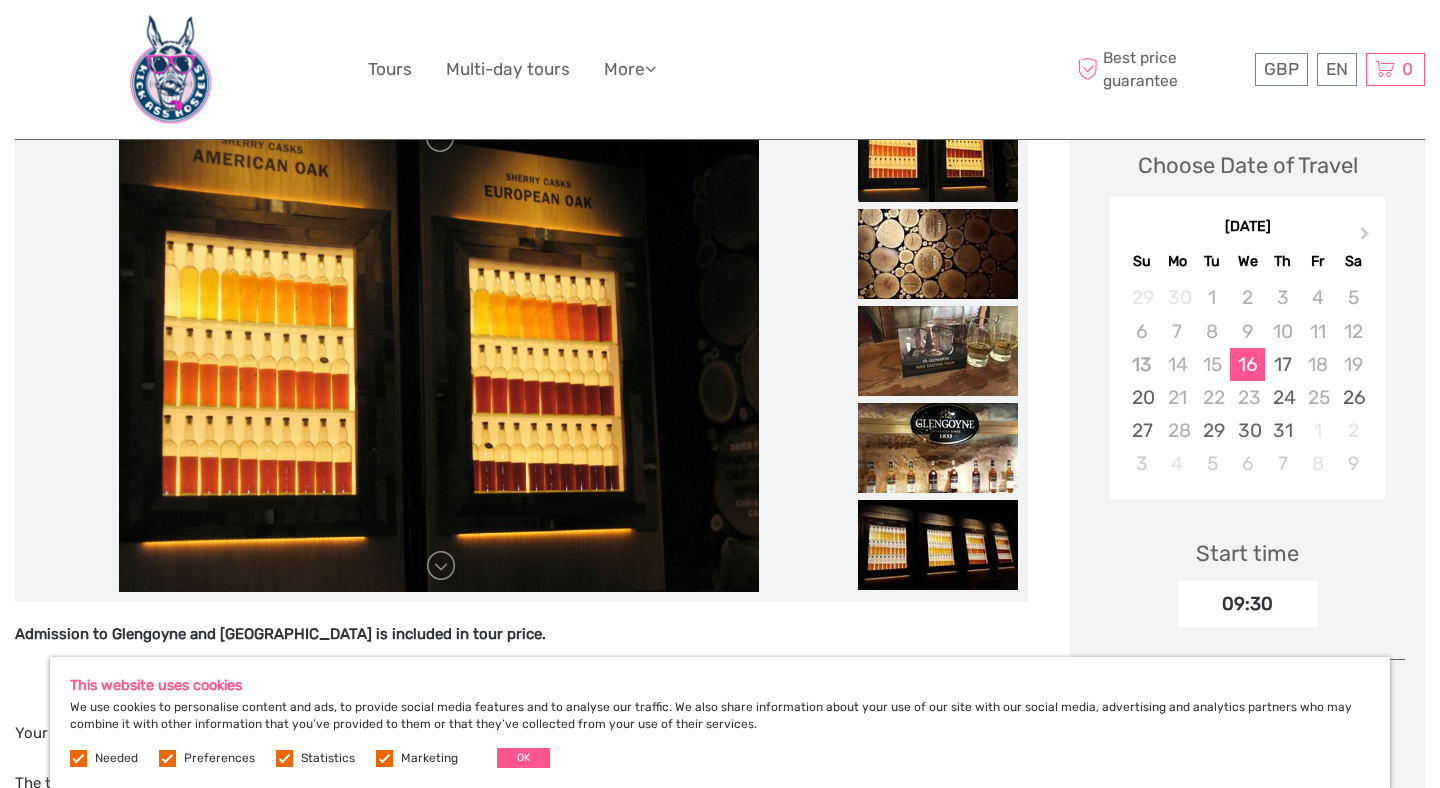 click at bounding box center [938, 254] 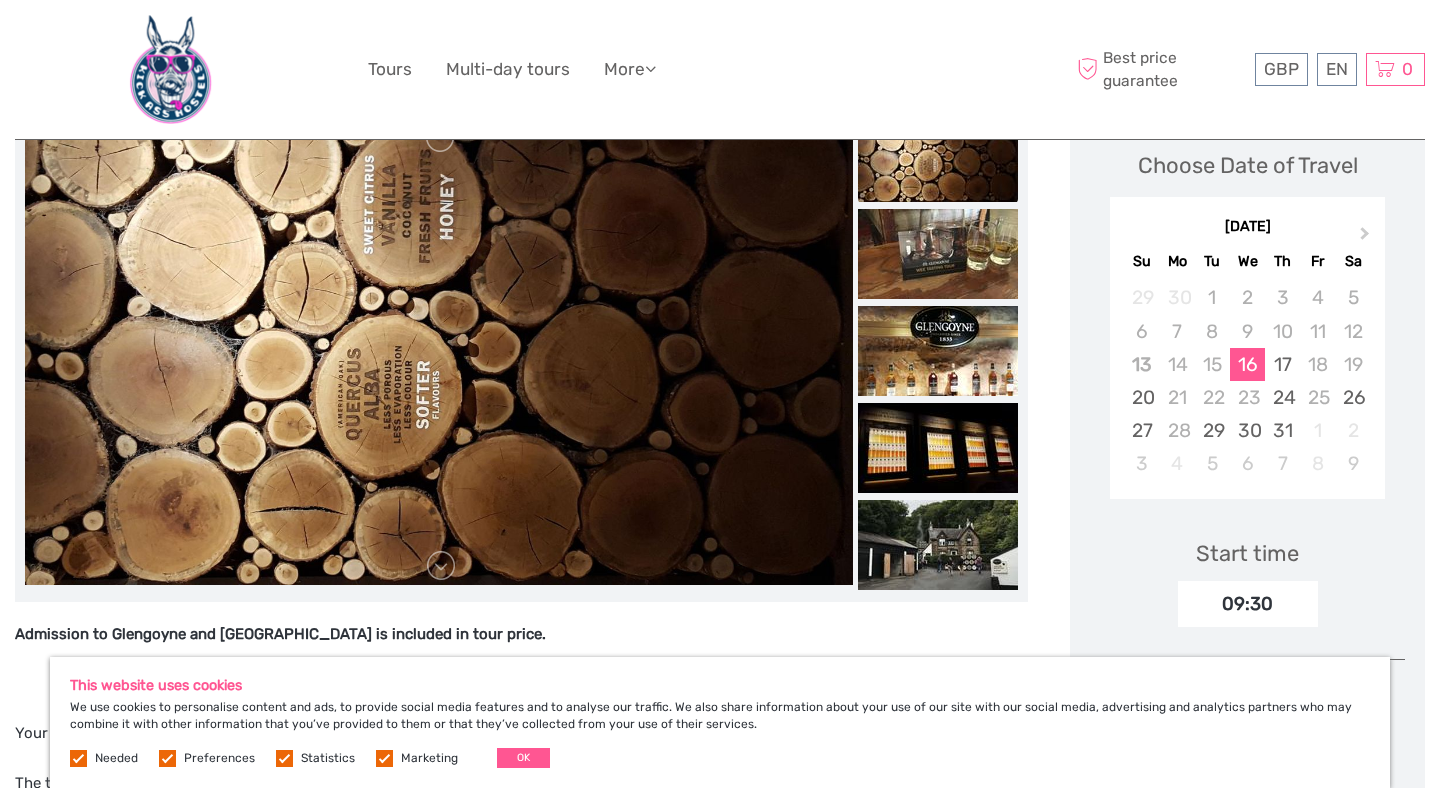click at bounding box center [938, 254] 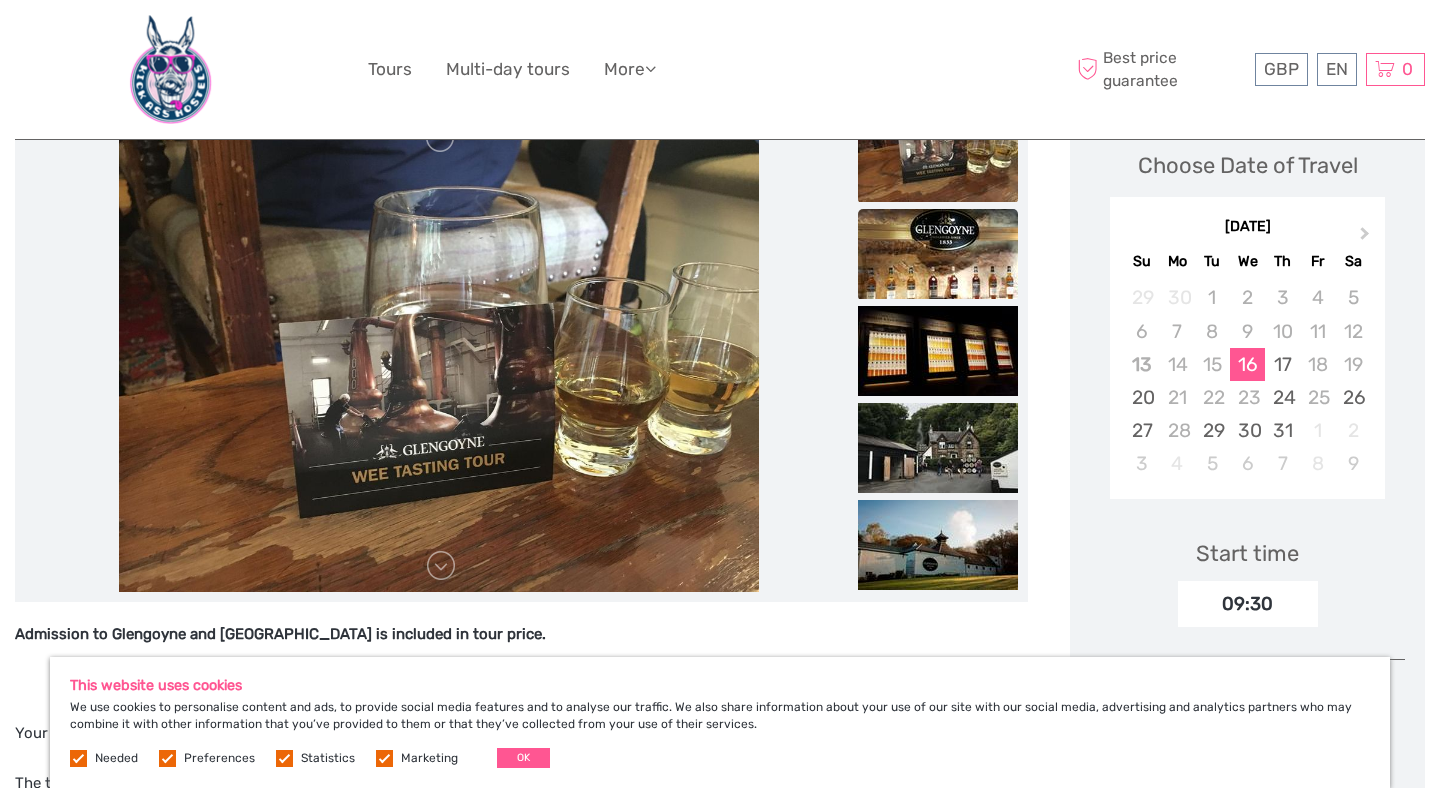 click at bounding box center [938, 254] 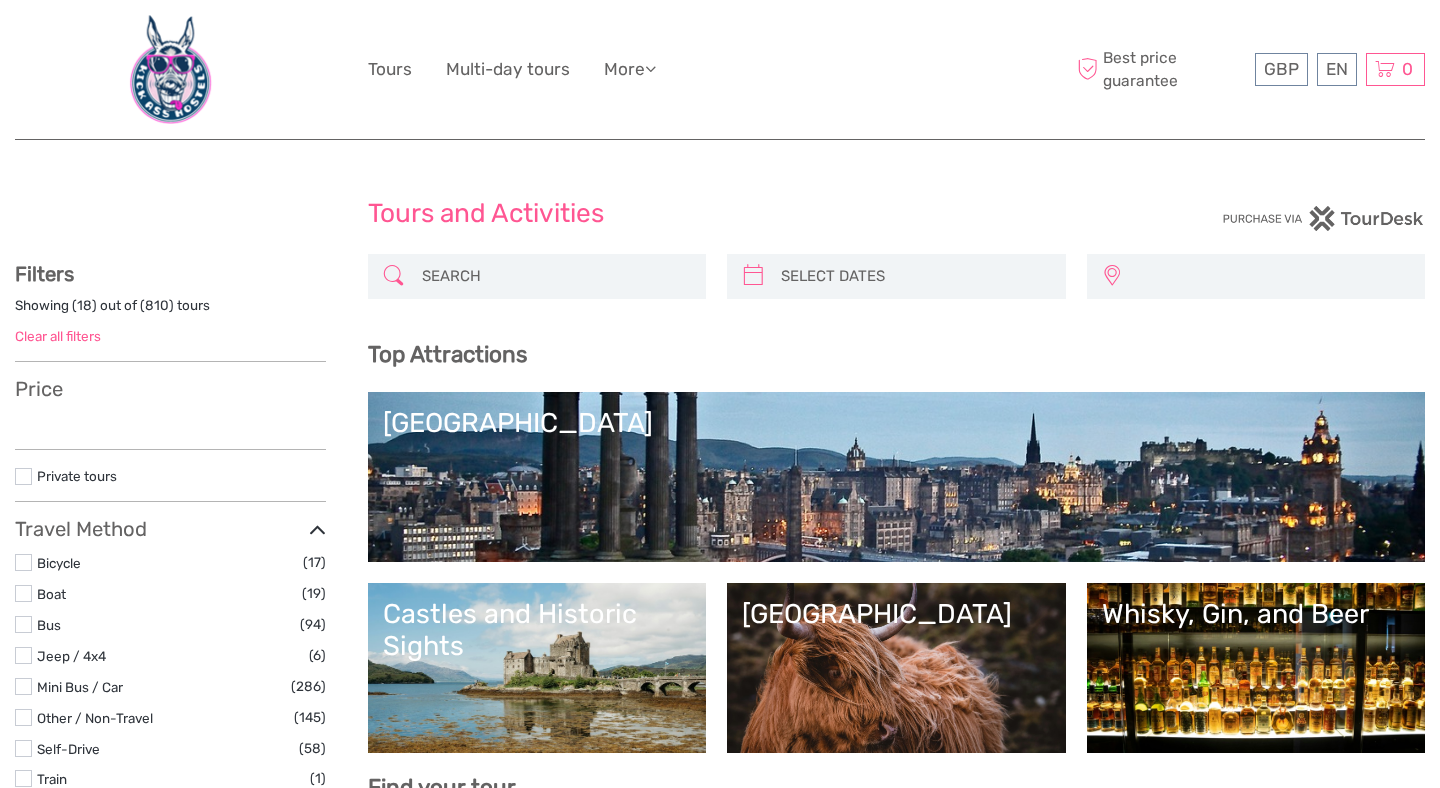 select 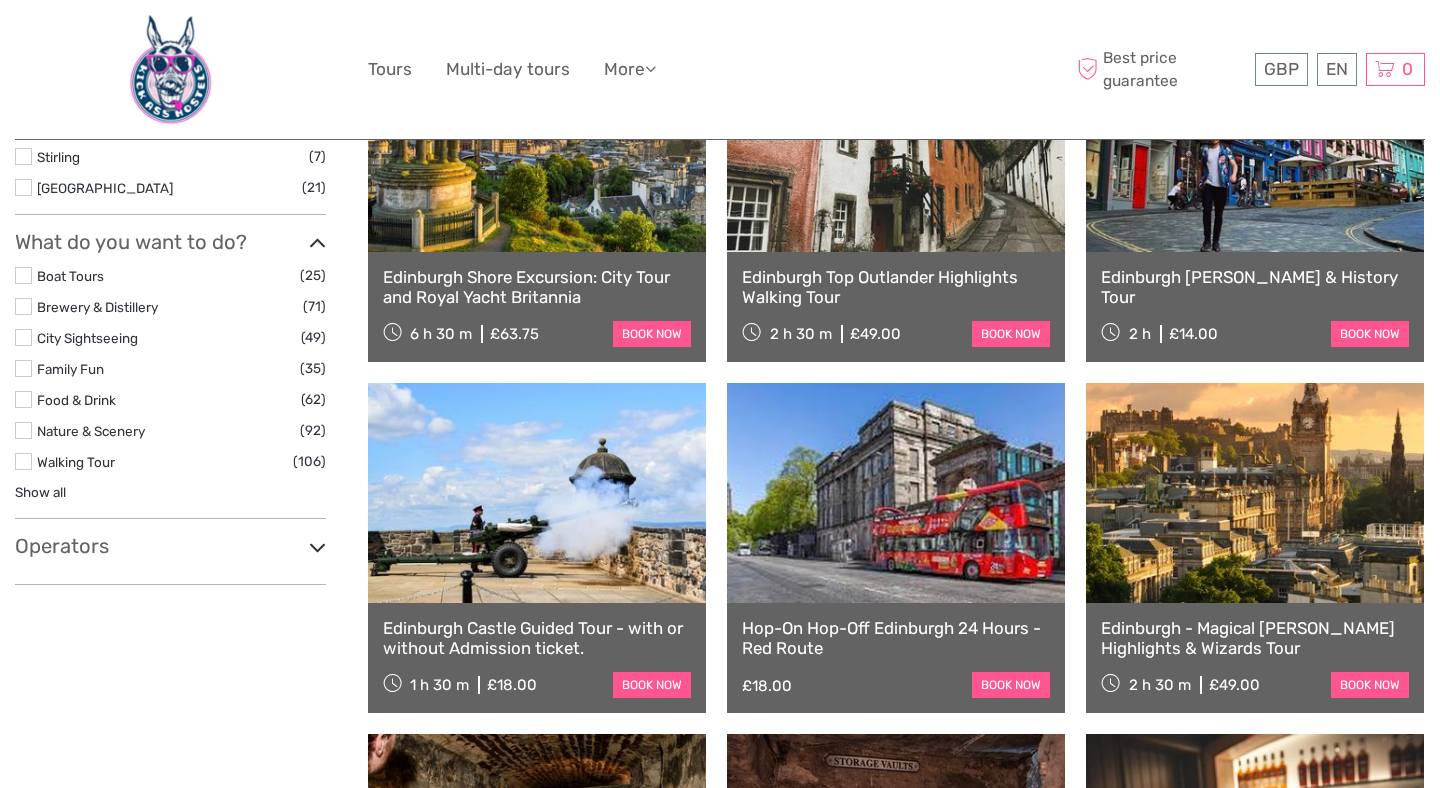 scroll, scrollTop: 1290, scrollLeft: 0, axis: vertical 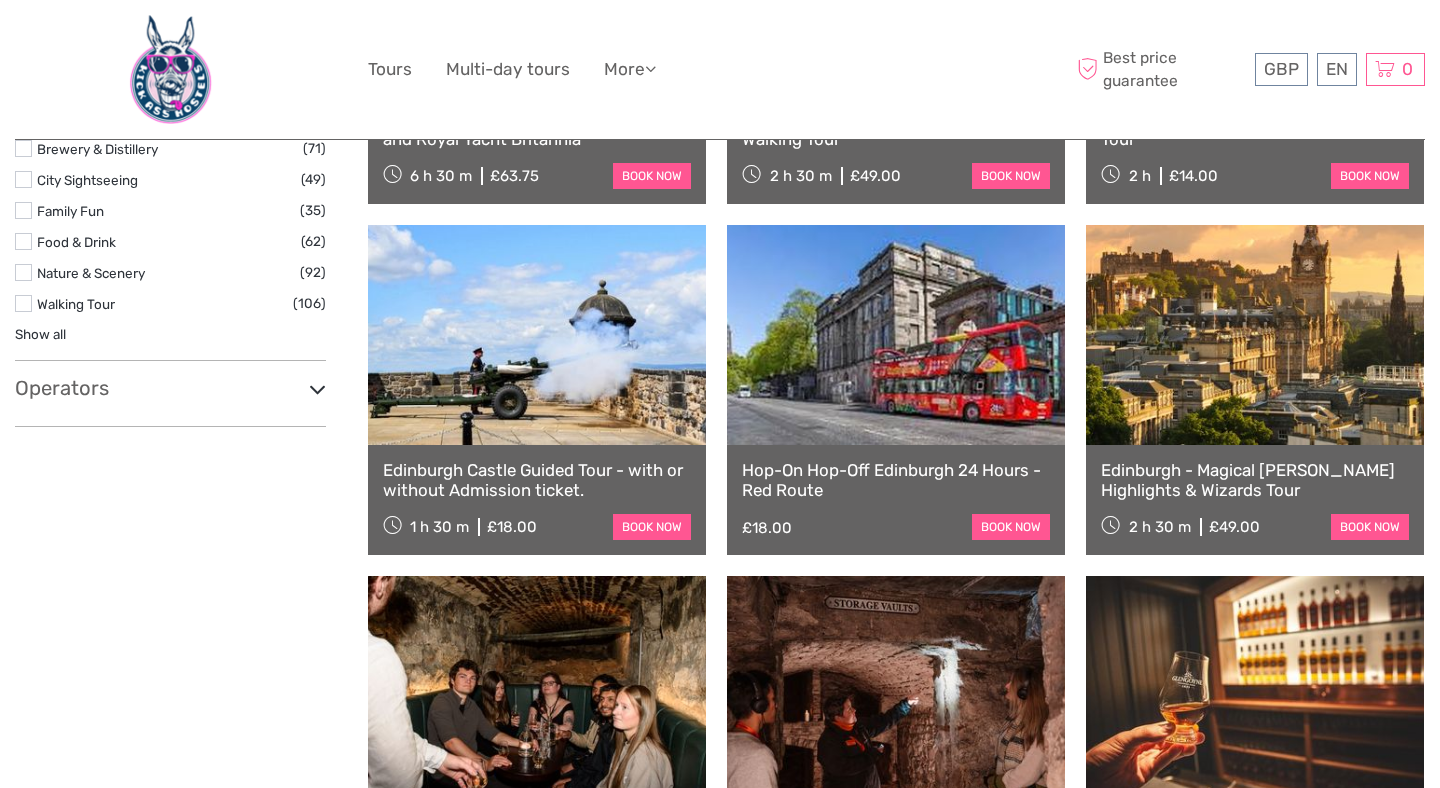 select 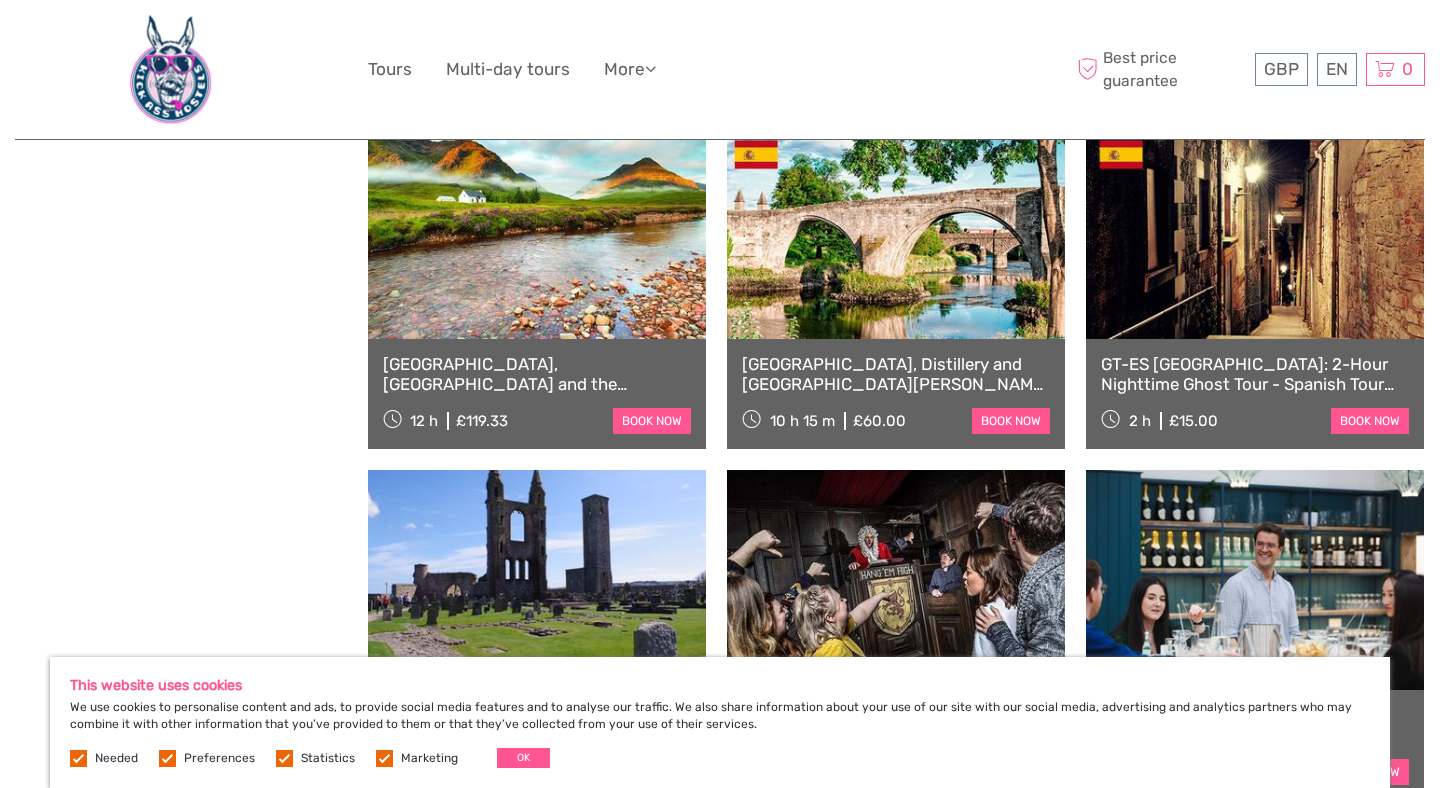 scroll, scrollTop: 2466, scrollLeft: 0, axis: vertical 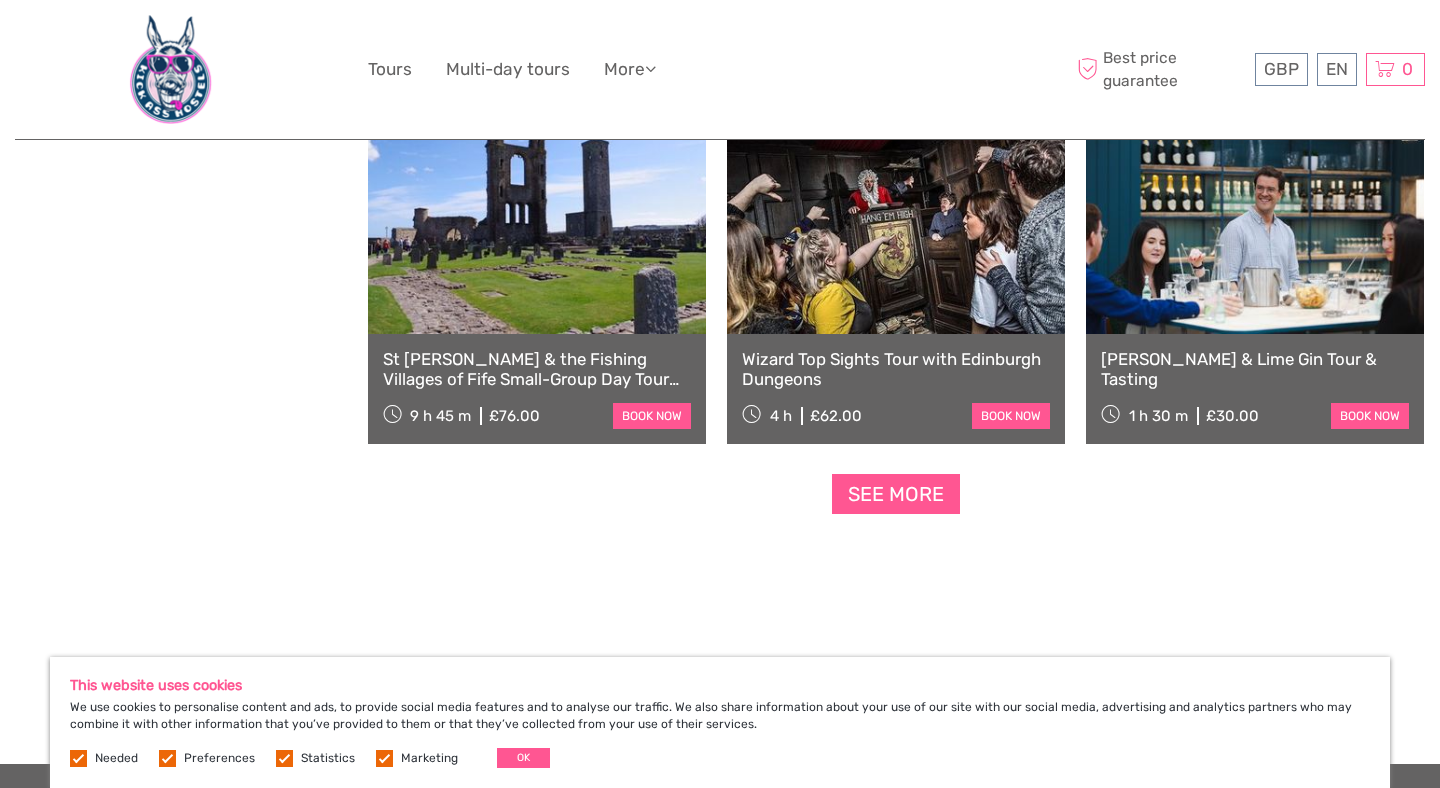 click on "See more" at bounding box center [896, 494] 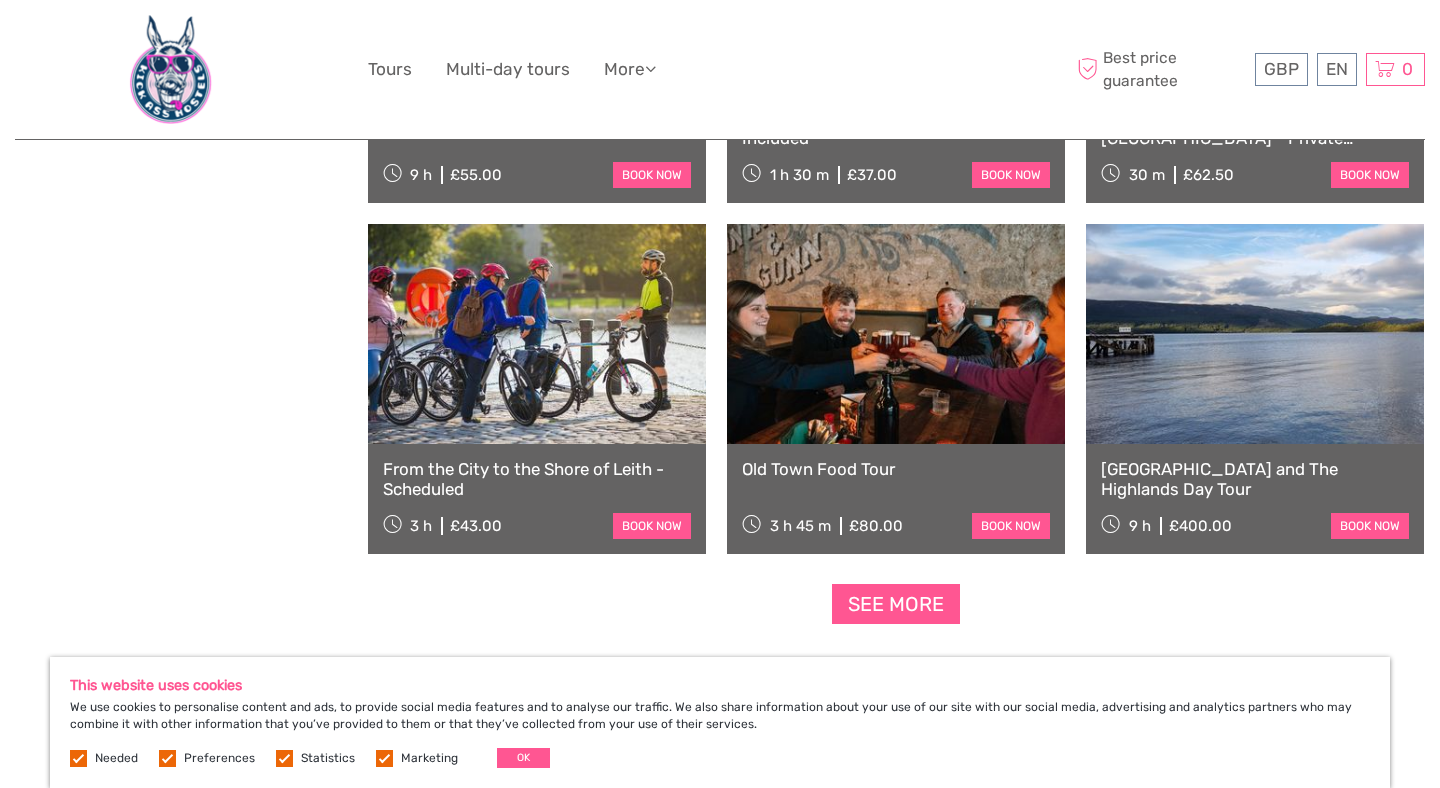scroll, scrollTop: 3989, scrollLeft: 0, axis: vertical 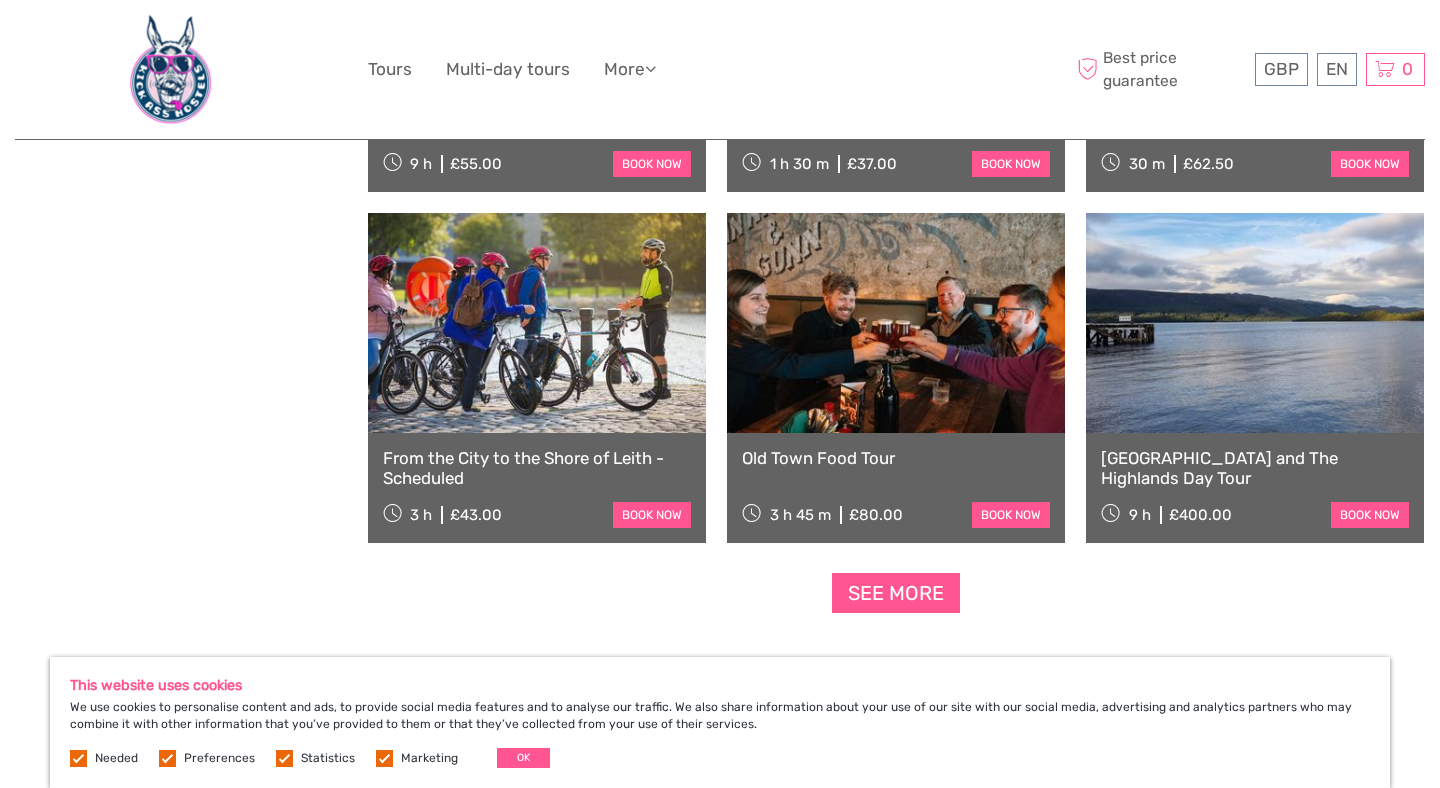 click on "From the City to the Shore of Leith - Scheduled" at bounding box center (537, 468) 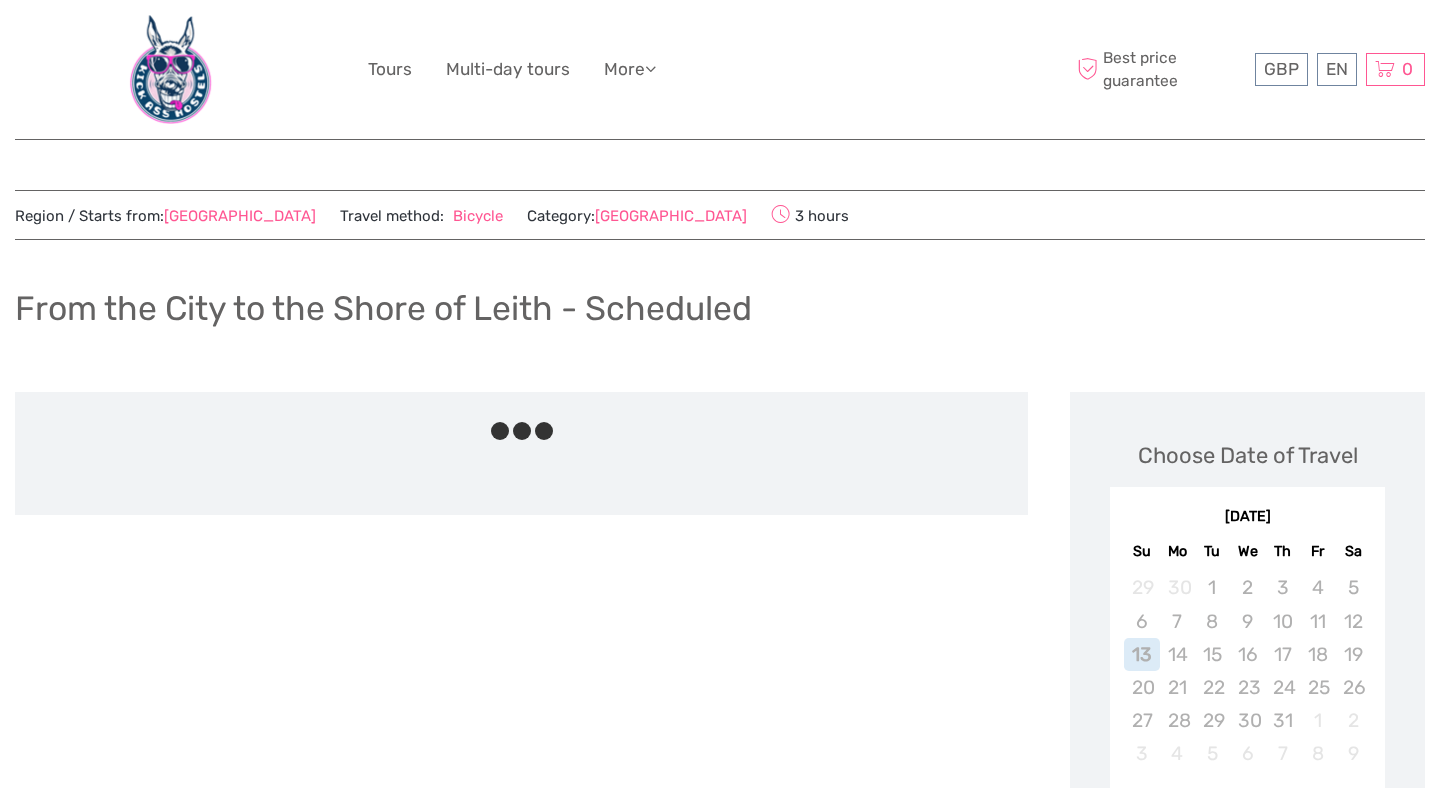 scroll, scrollTop: 0, scrollLeft: 0, axis: both 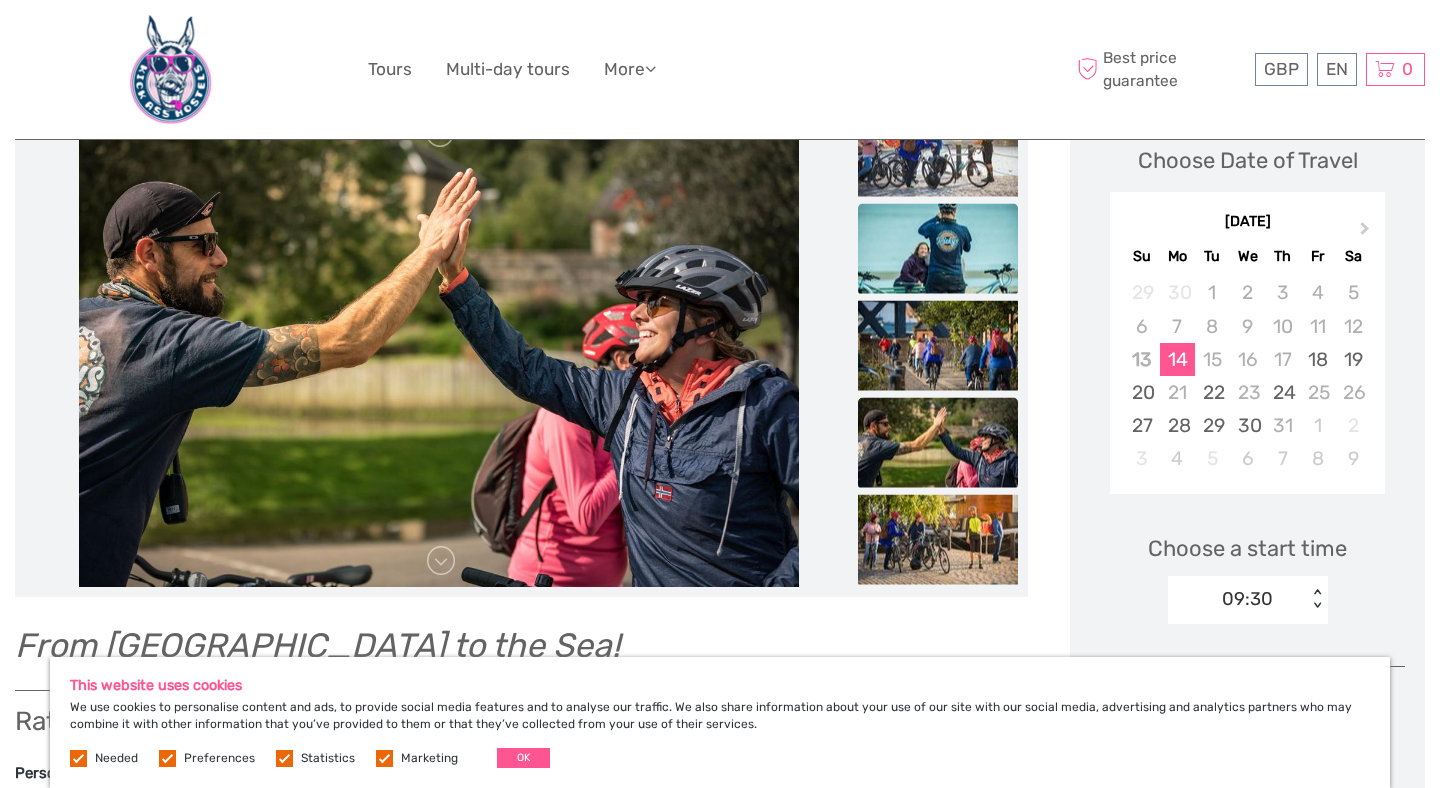 click at bounding box center (938, 249) 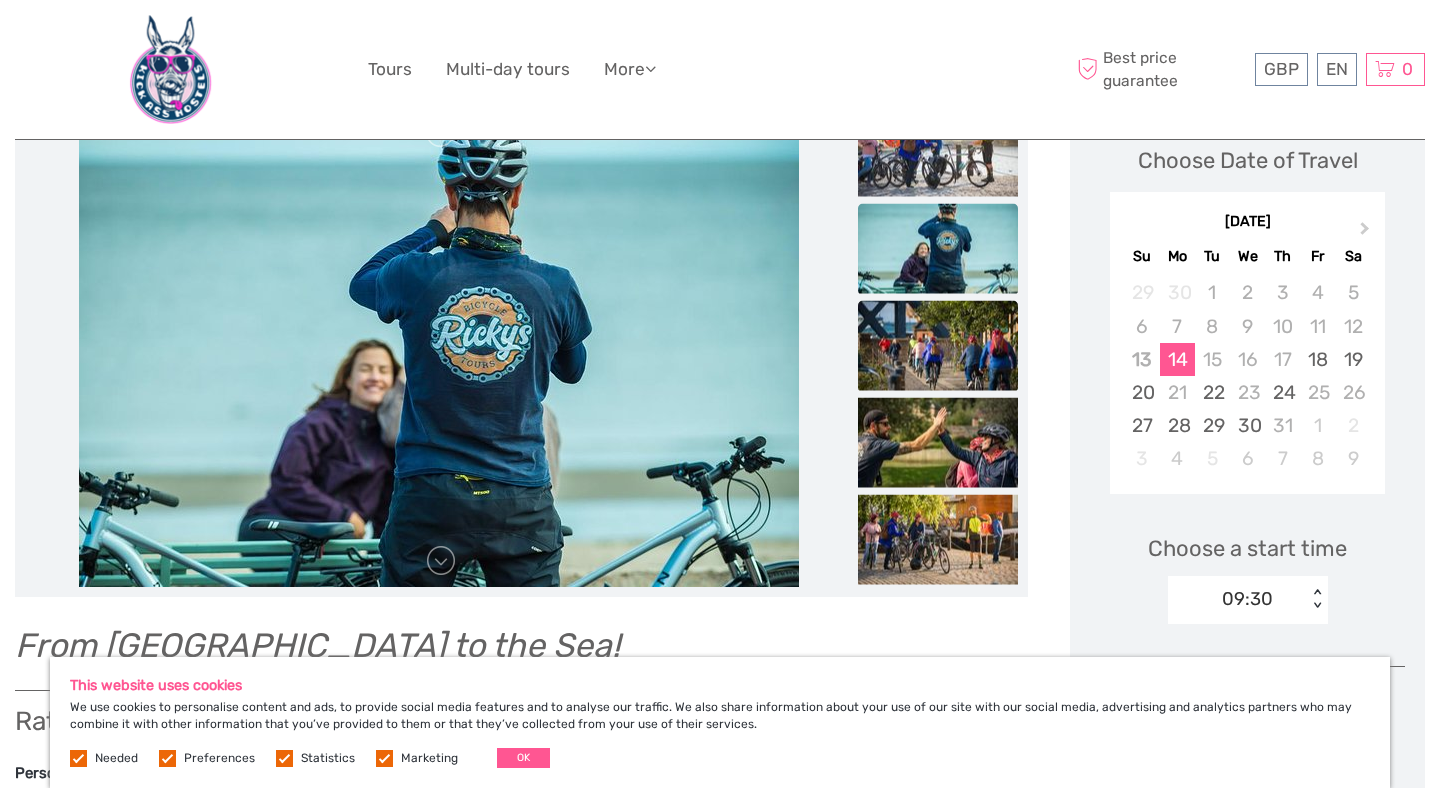 click at bounding box center (938, 346) 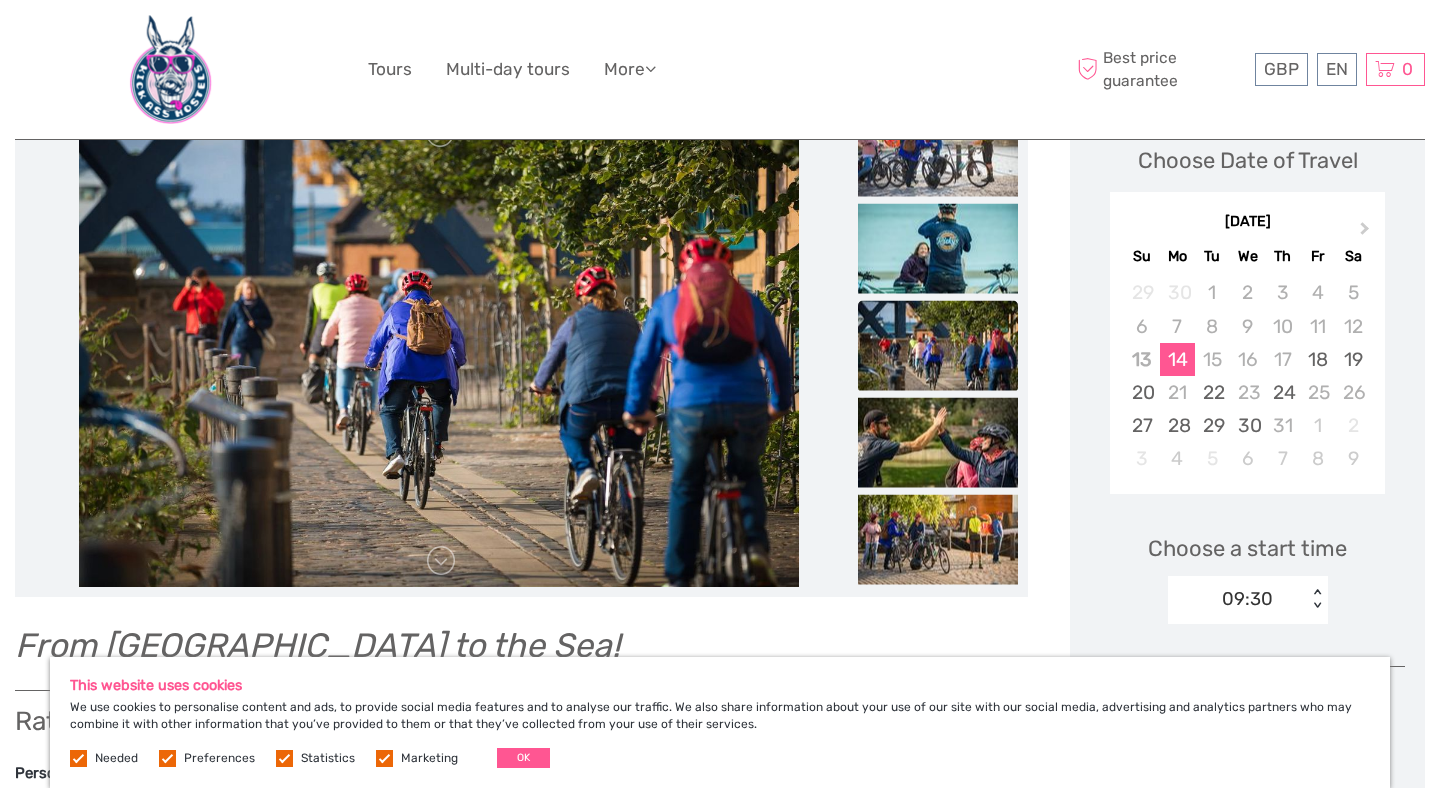 click at bounding box center [938, 346] 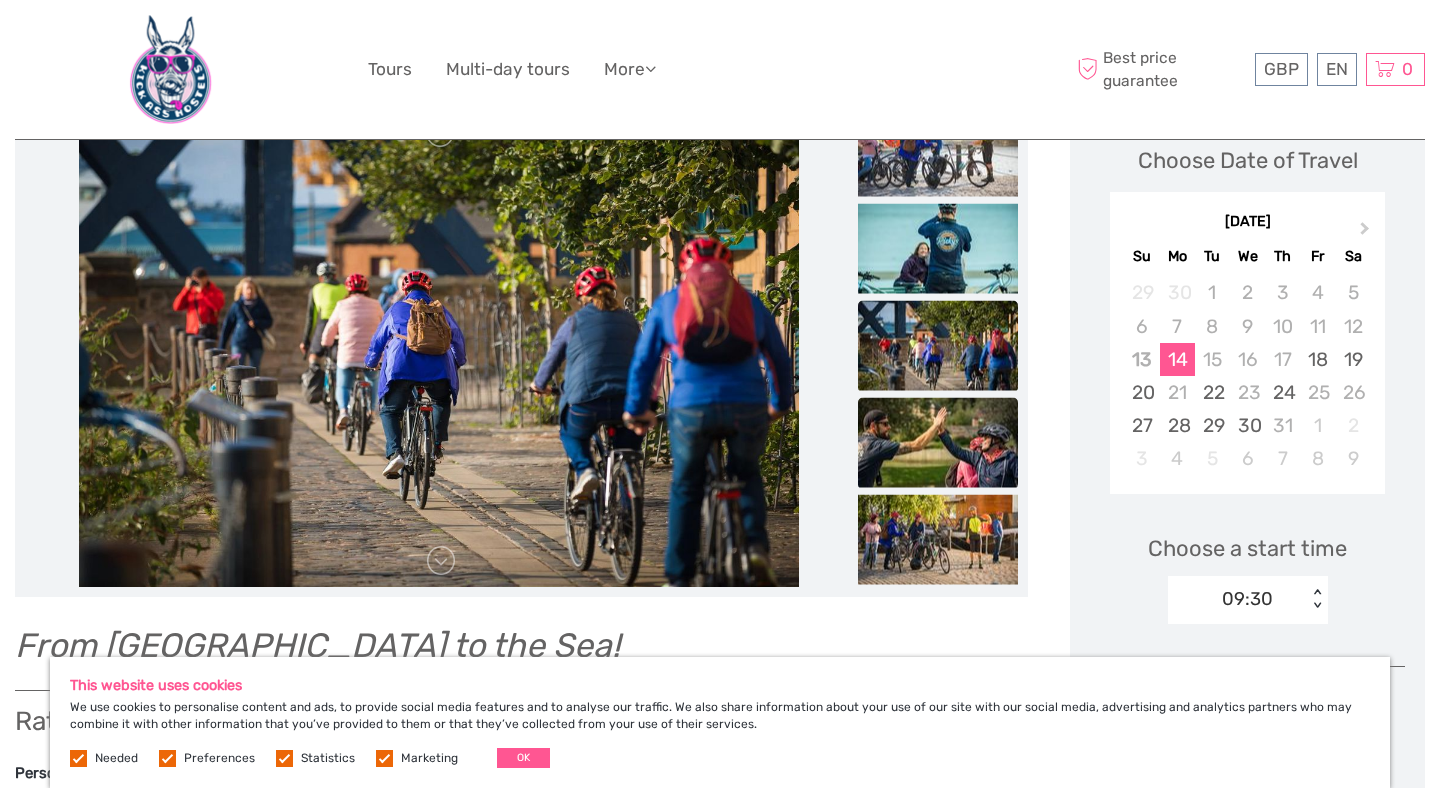 click at bounding box center (938, 443) 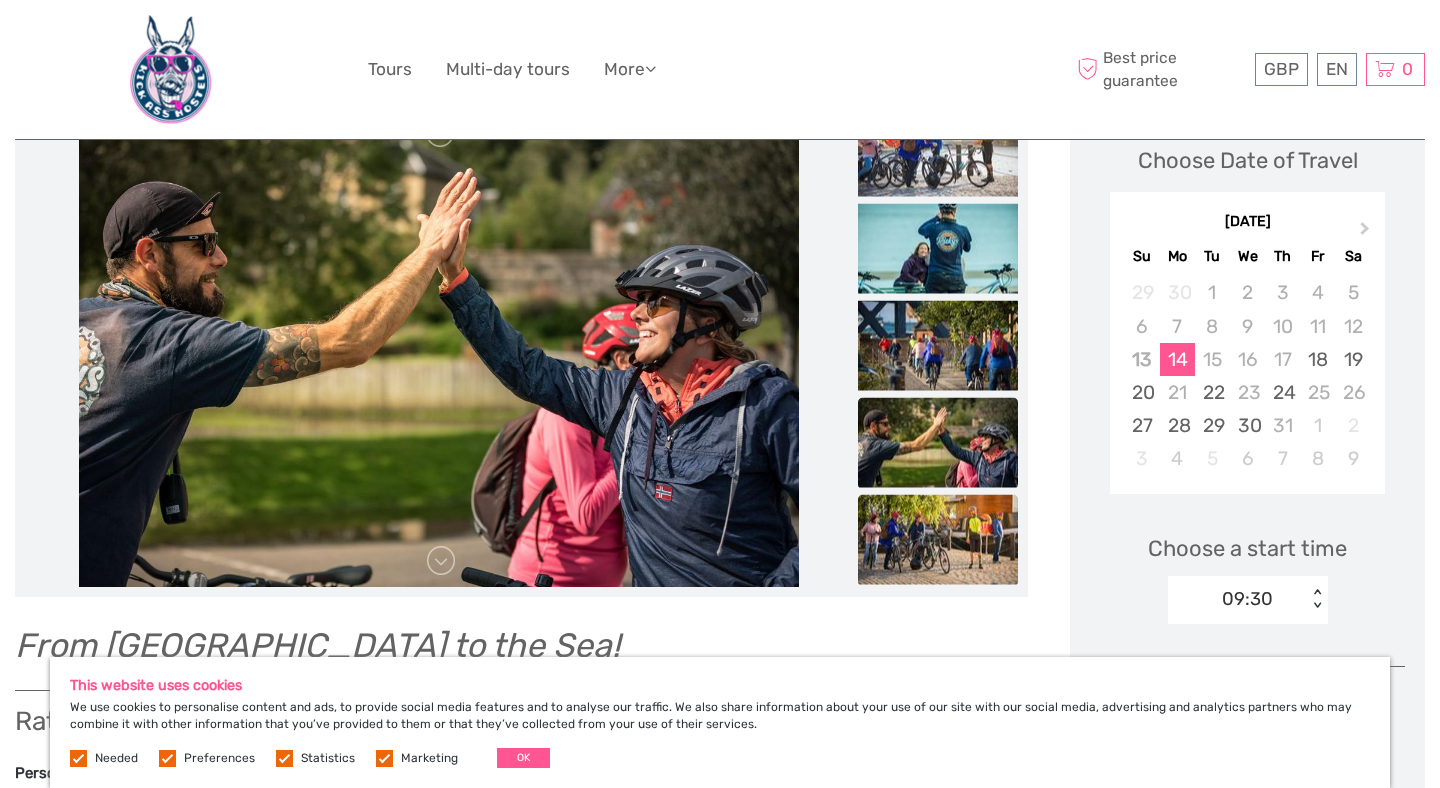 click at bounding box center [938, 540] 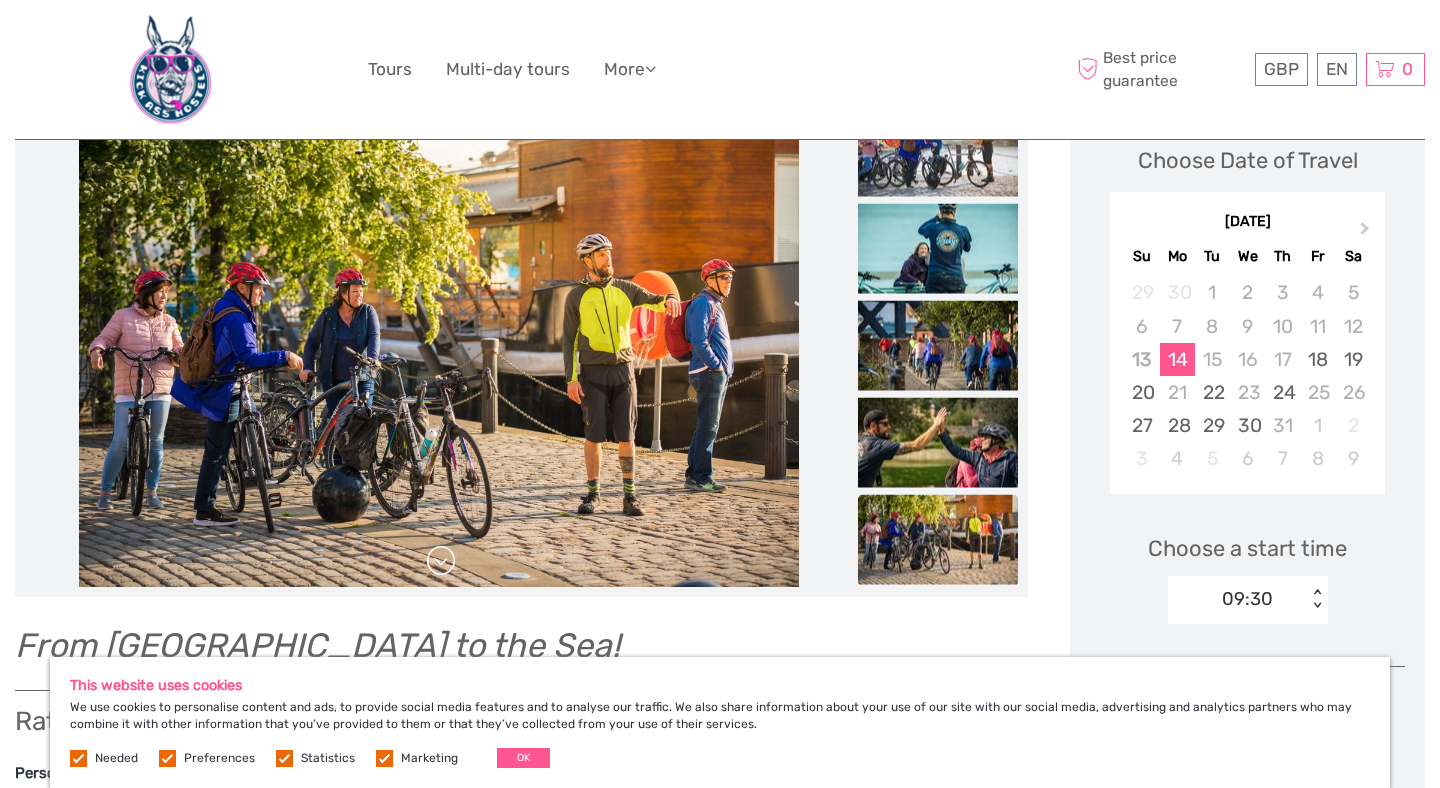 click at bounding box center (441, 561) 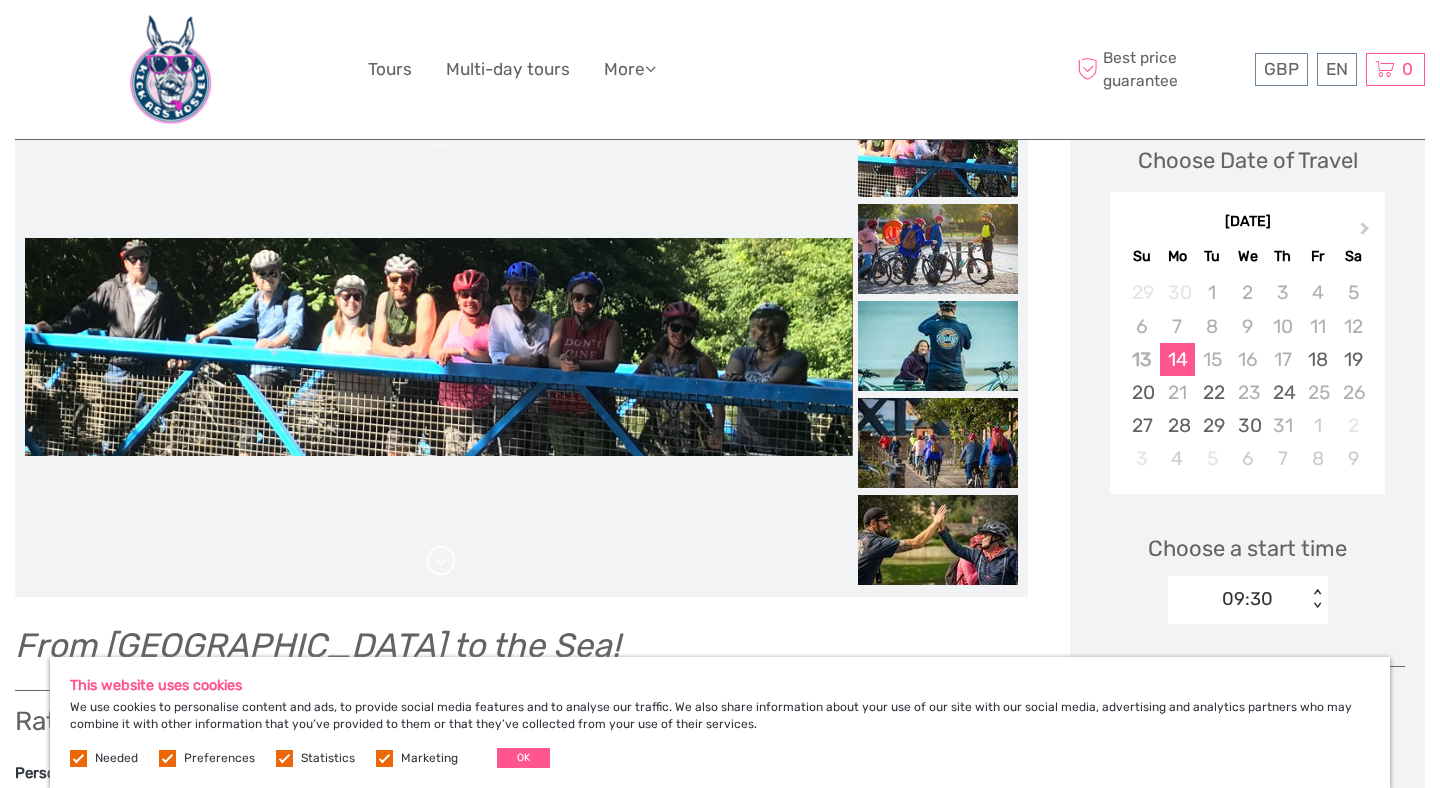 click at bounding box center (441, 561) 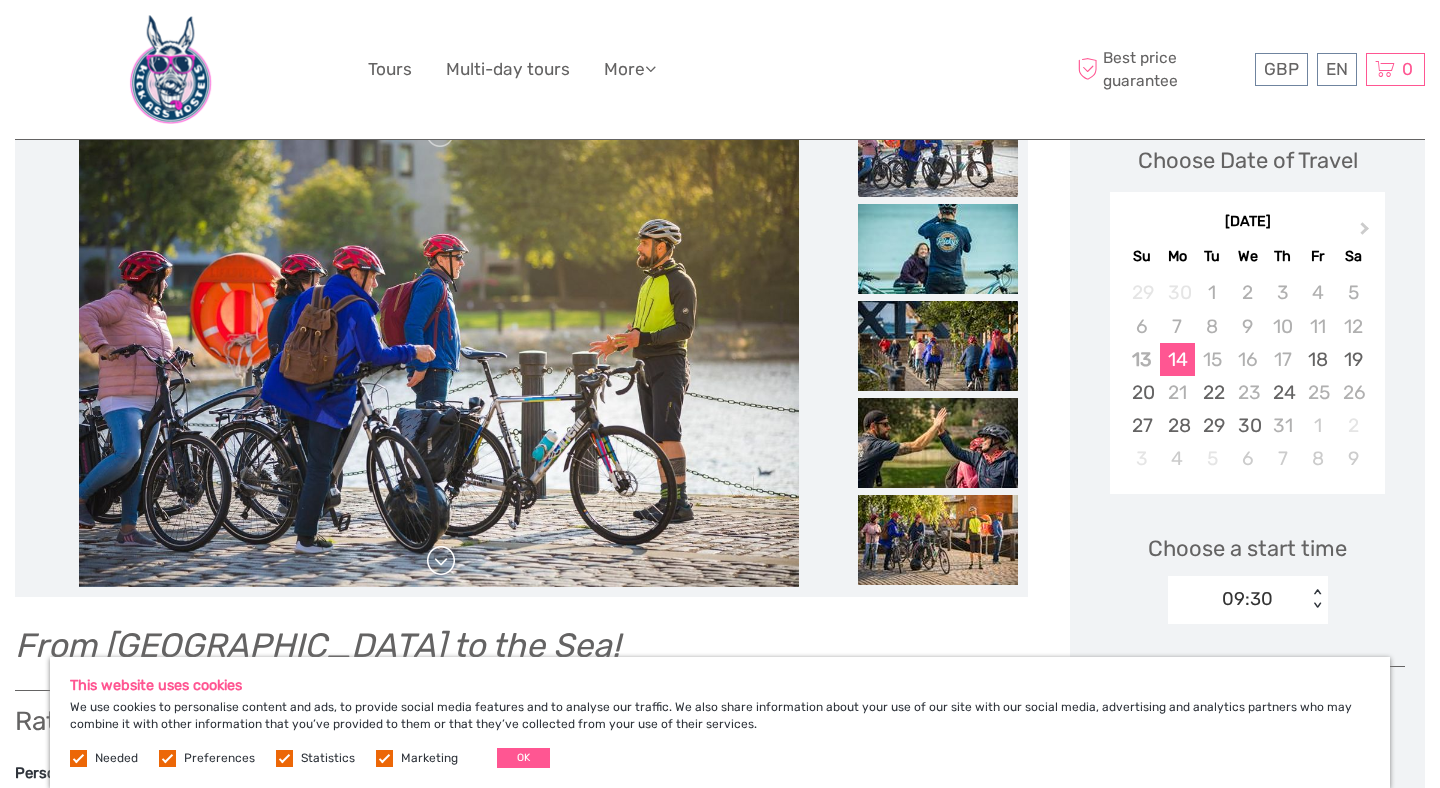 click at bounding box center [441, 561] 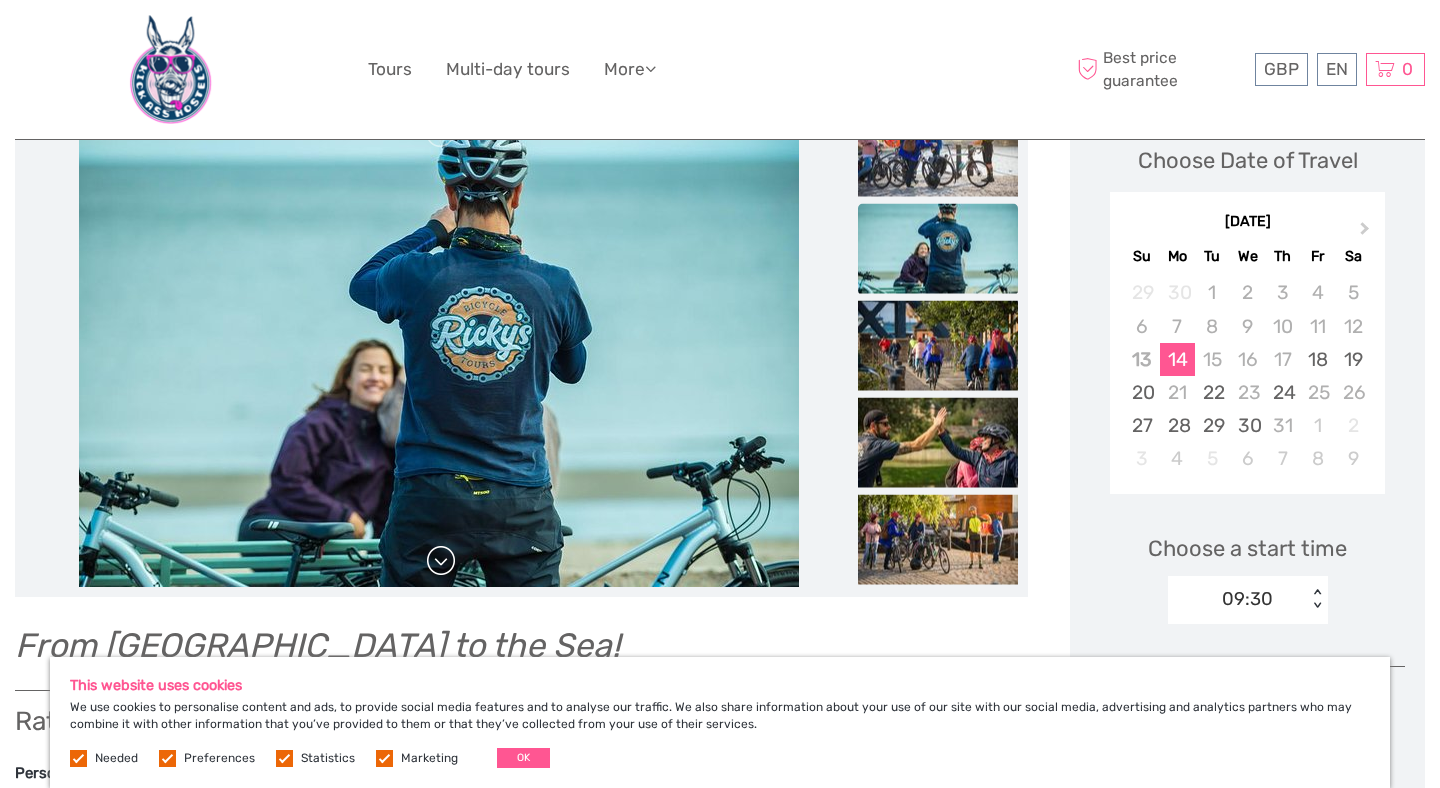 click at bounding box center [441, 561] 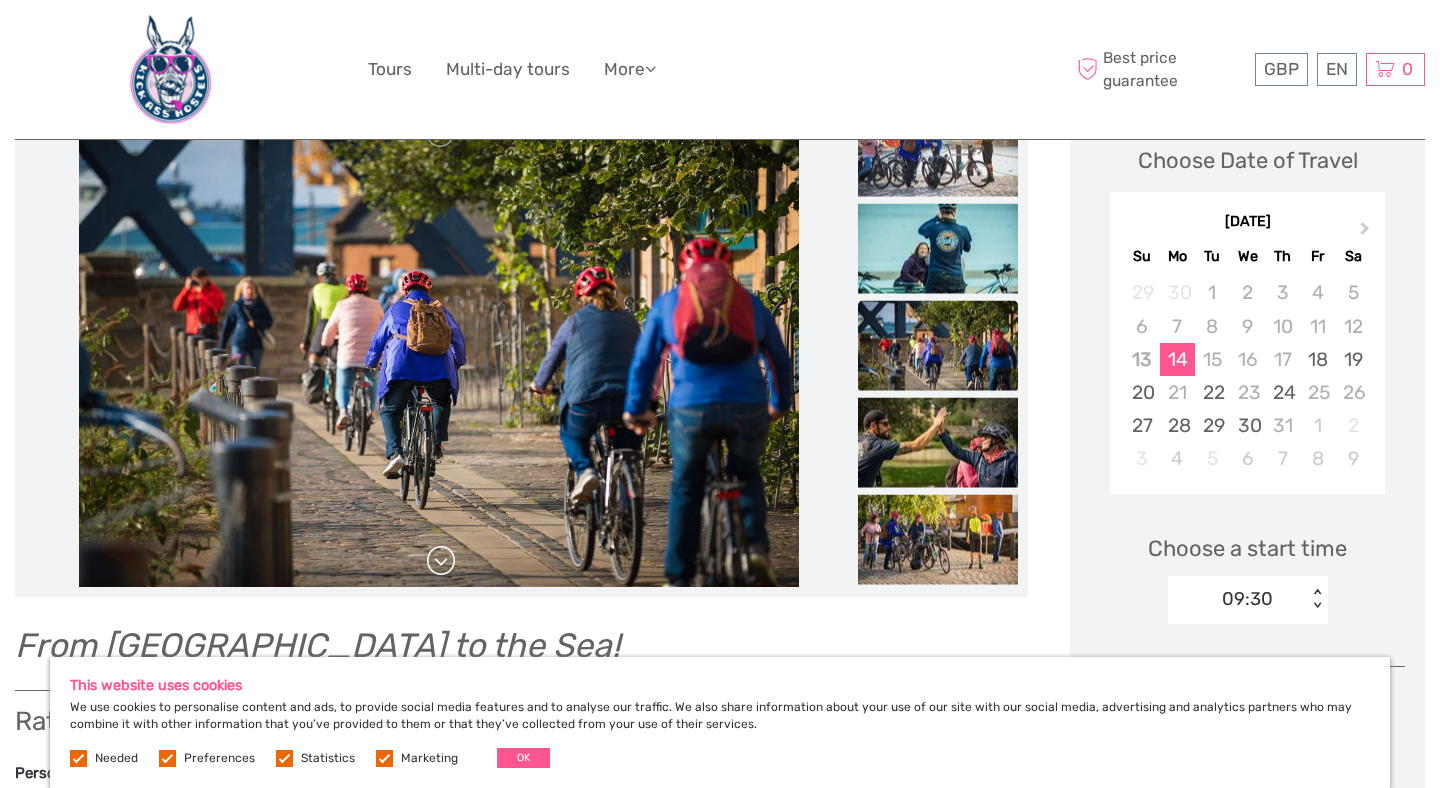 click at bounding box center (441, 561) 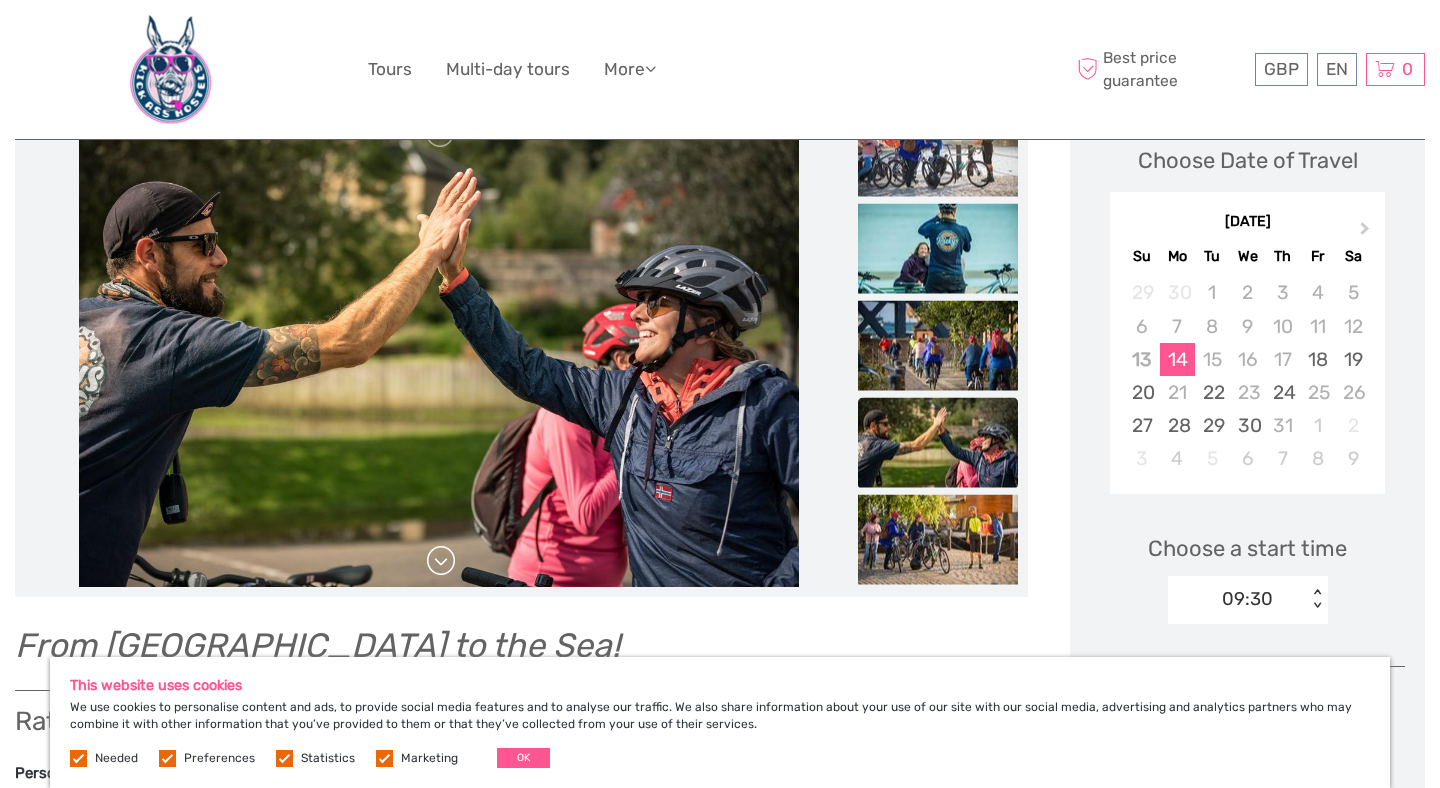 click at bounding box center (441, 561) 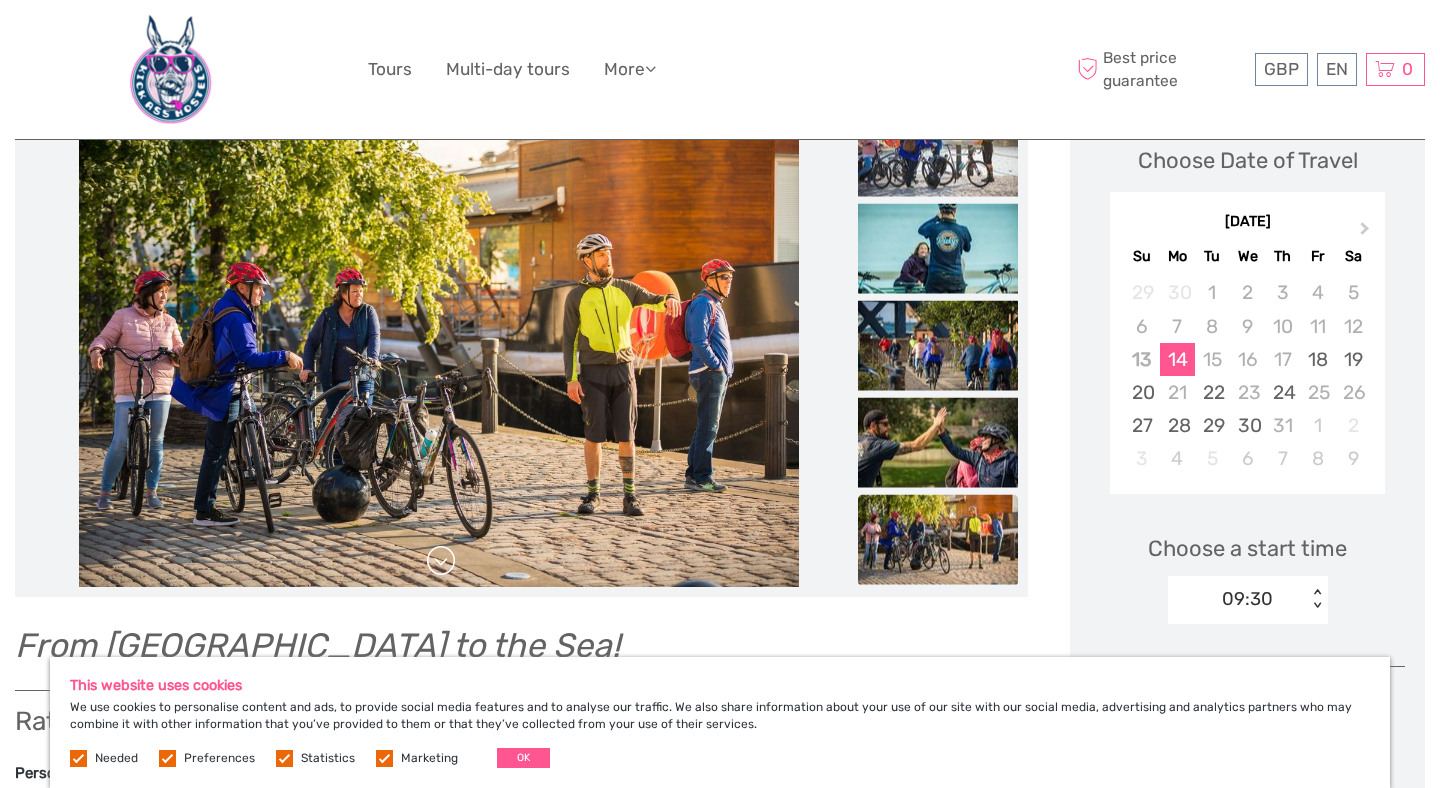 click at bounding box center (441, 561) 